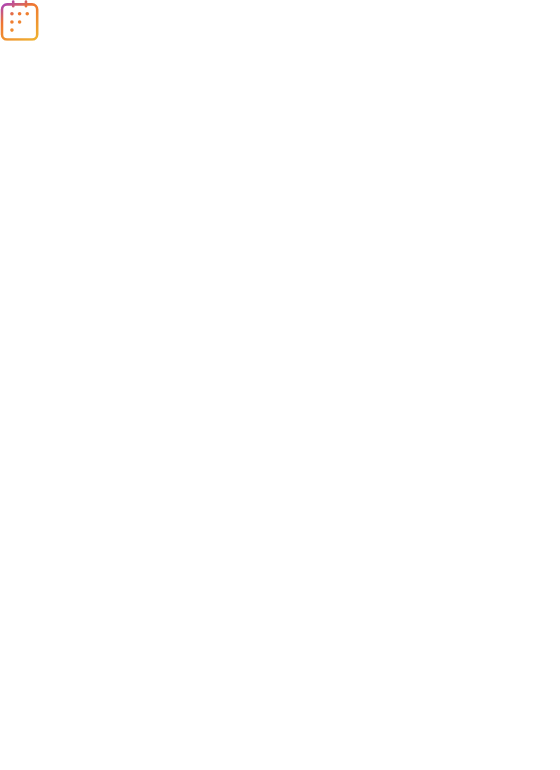 scroll, scrollTop: 0, scrollLeft: 0, axis: both 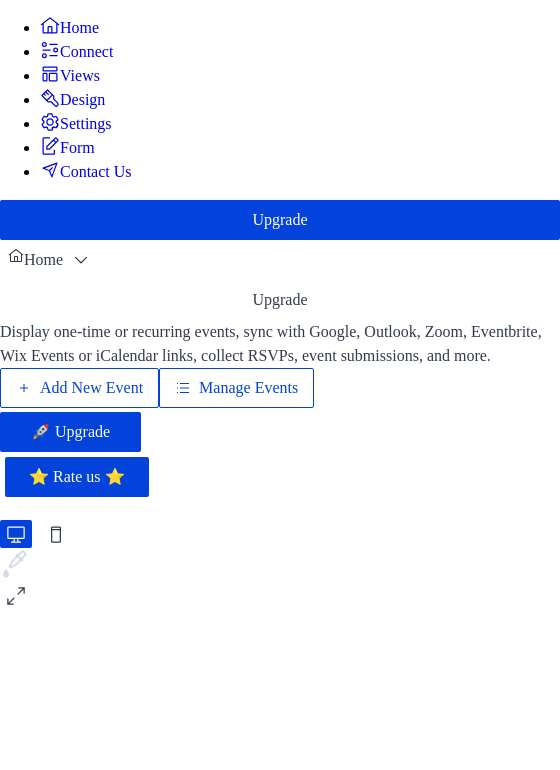 click on "Manage Events" at bounding box center (248, 388) 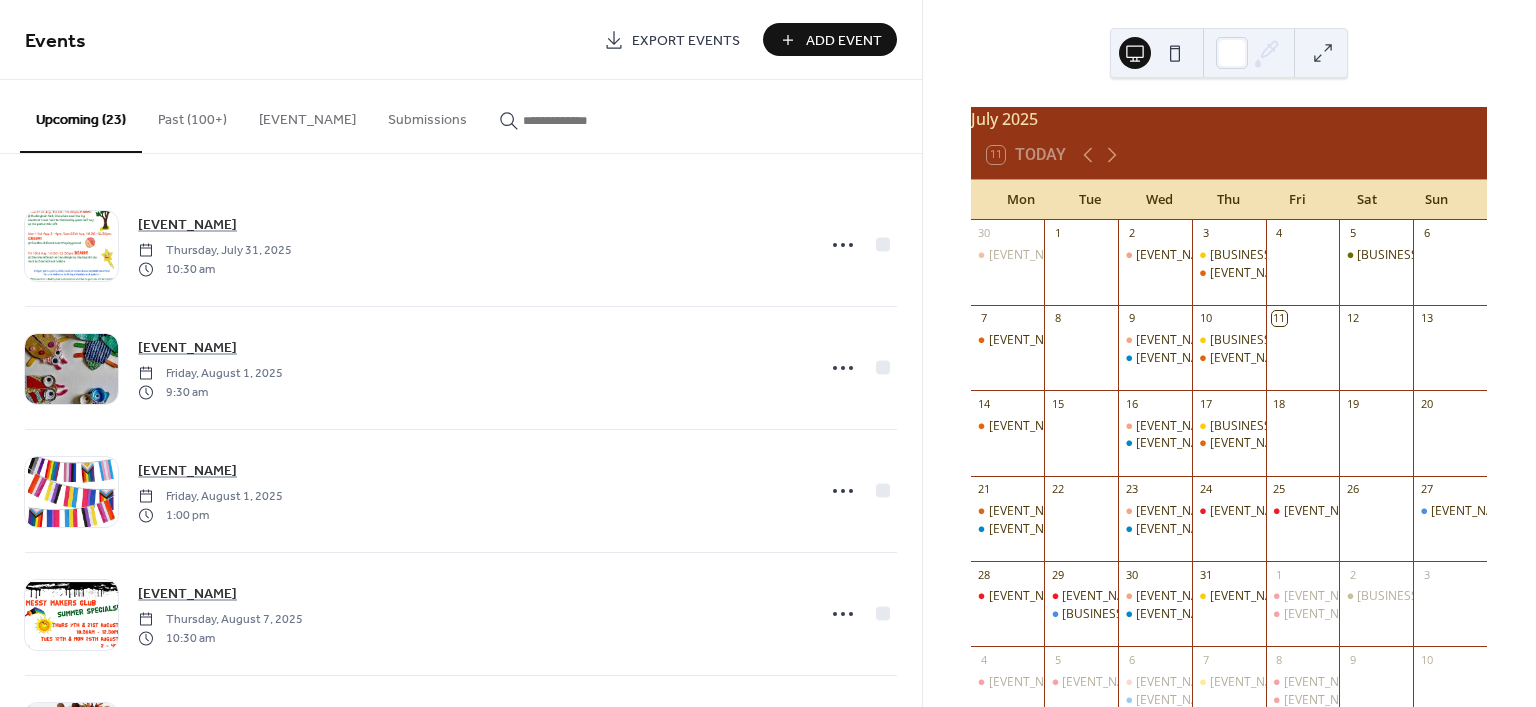 scroll, scrollTop: 0, scrollLeft: 0, axis: both 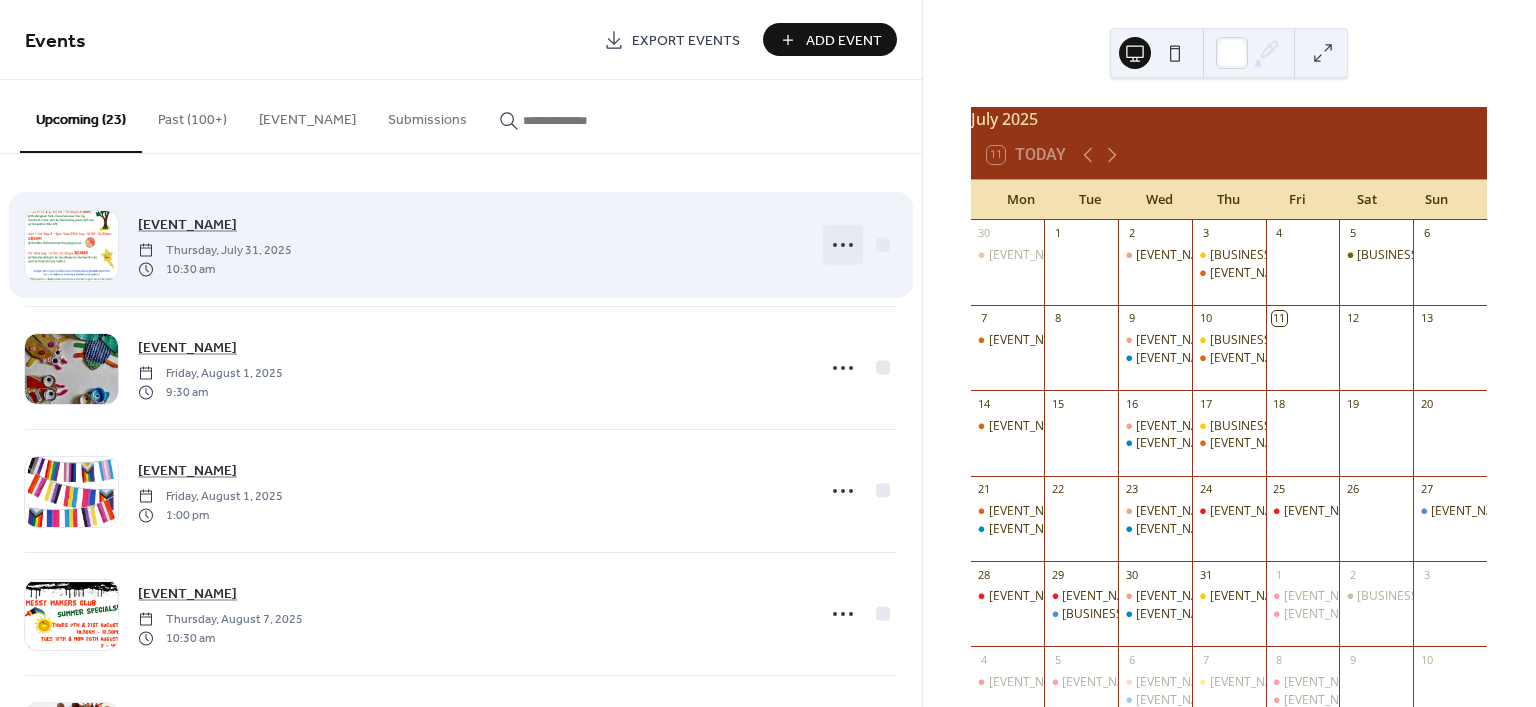 click 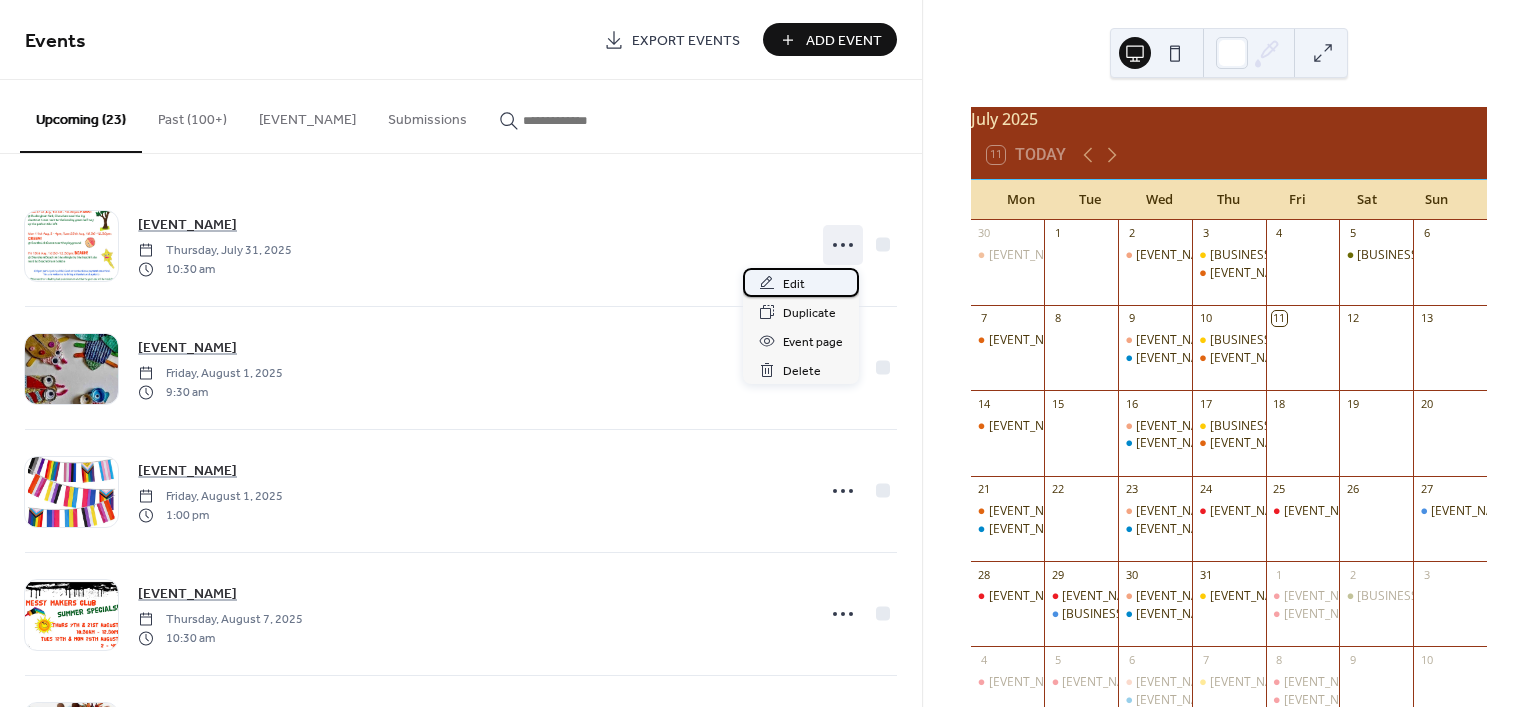 click on "Edit" at bounding box center [794, 284] 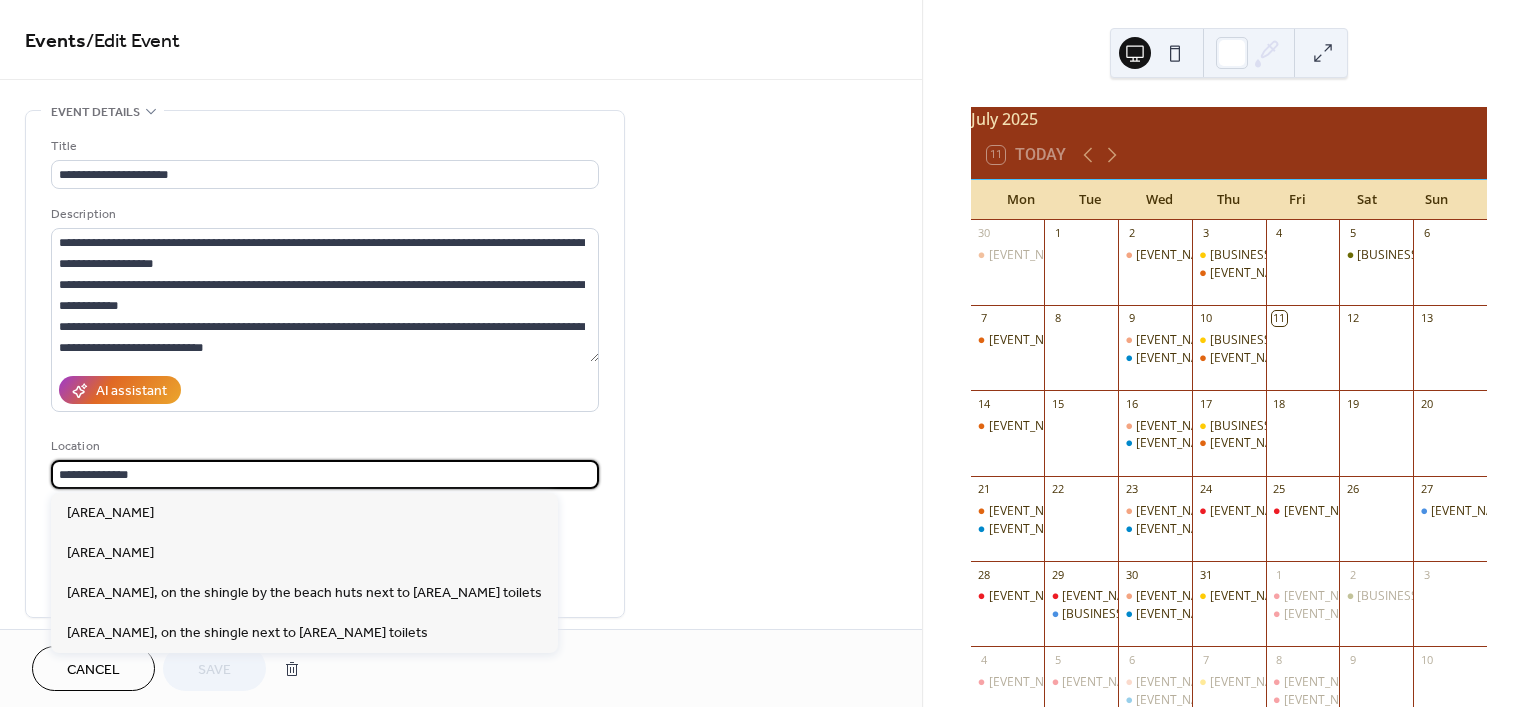 drag, startPoint x: 173, startPoint y: 467, endPoint x: -43, endPoint y: 448, distance: 216.83405 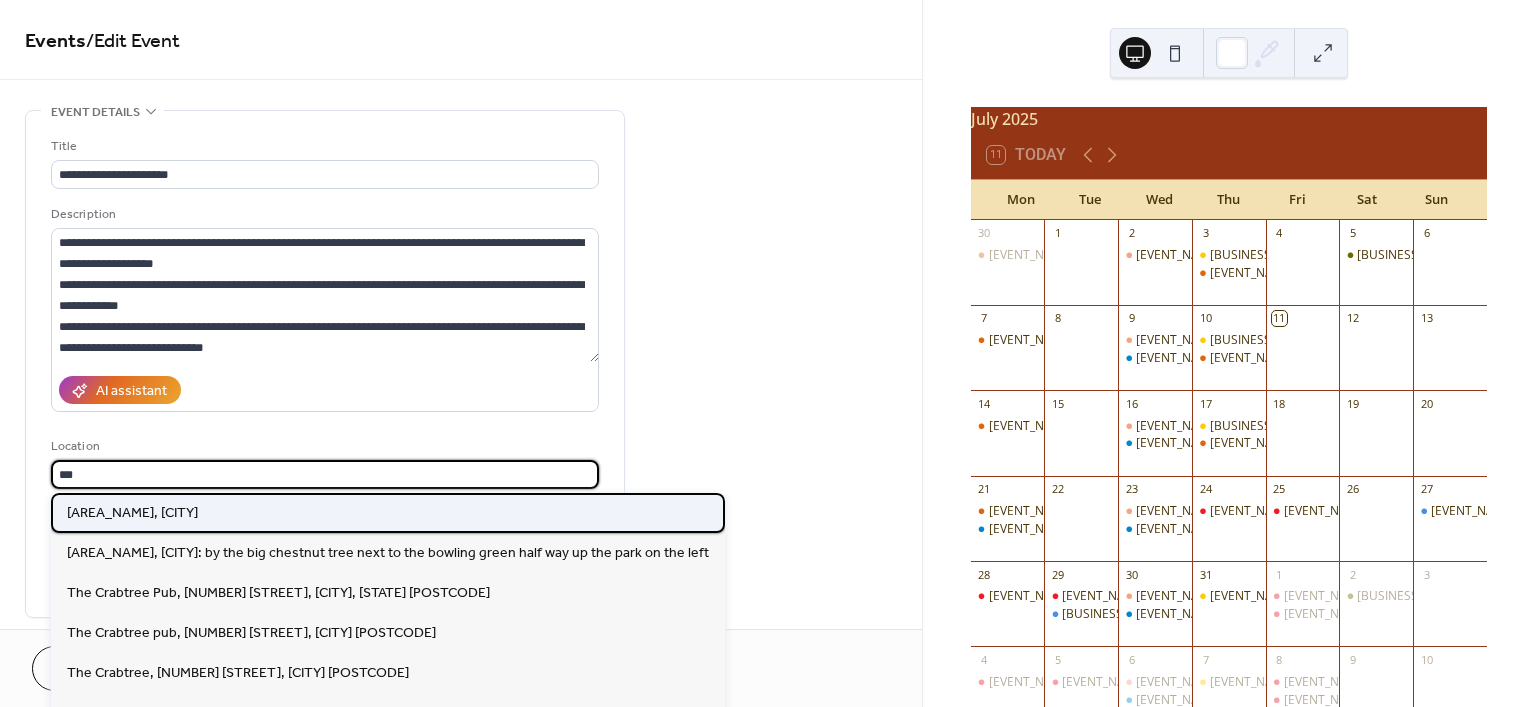 click on "Buckingham Park, Shoreham-by-Sea" at bounding box center [132, 513] 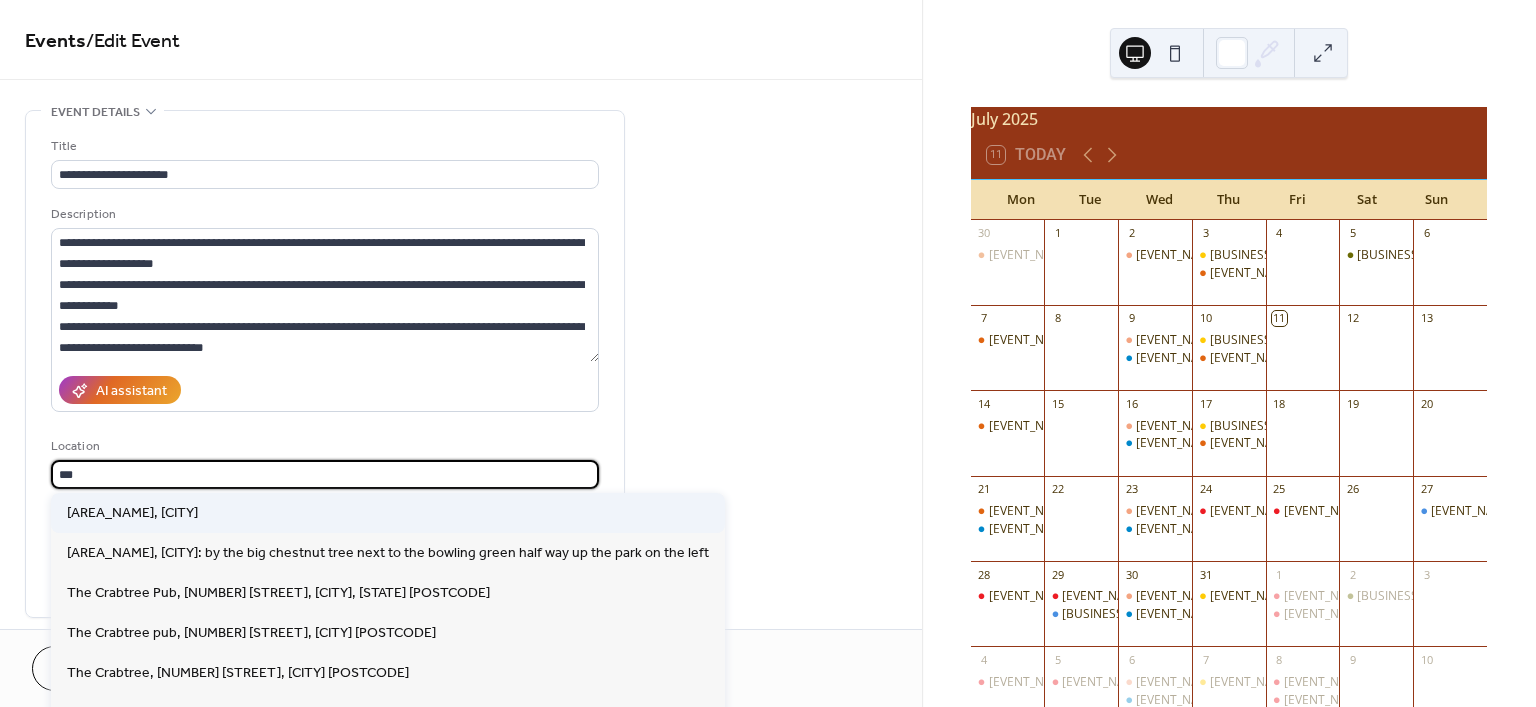 type on "**********" 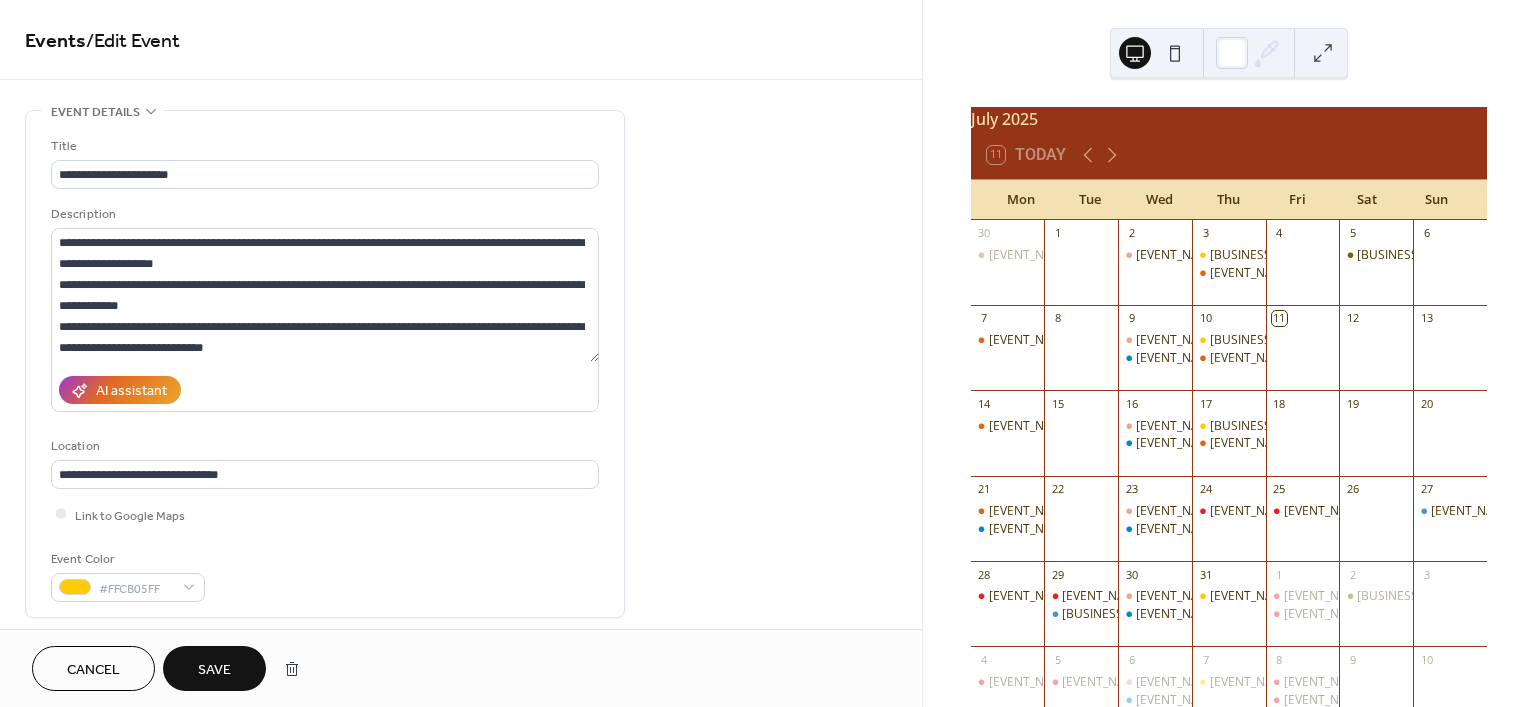 click on "Save" at bounding box center (214, 668) 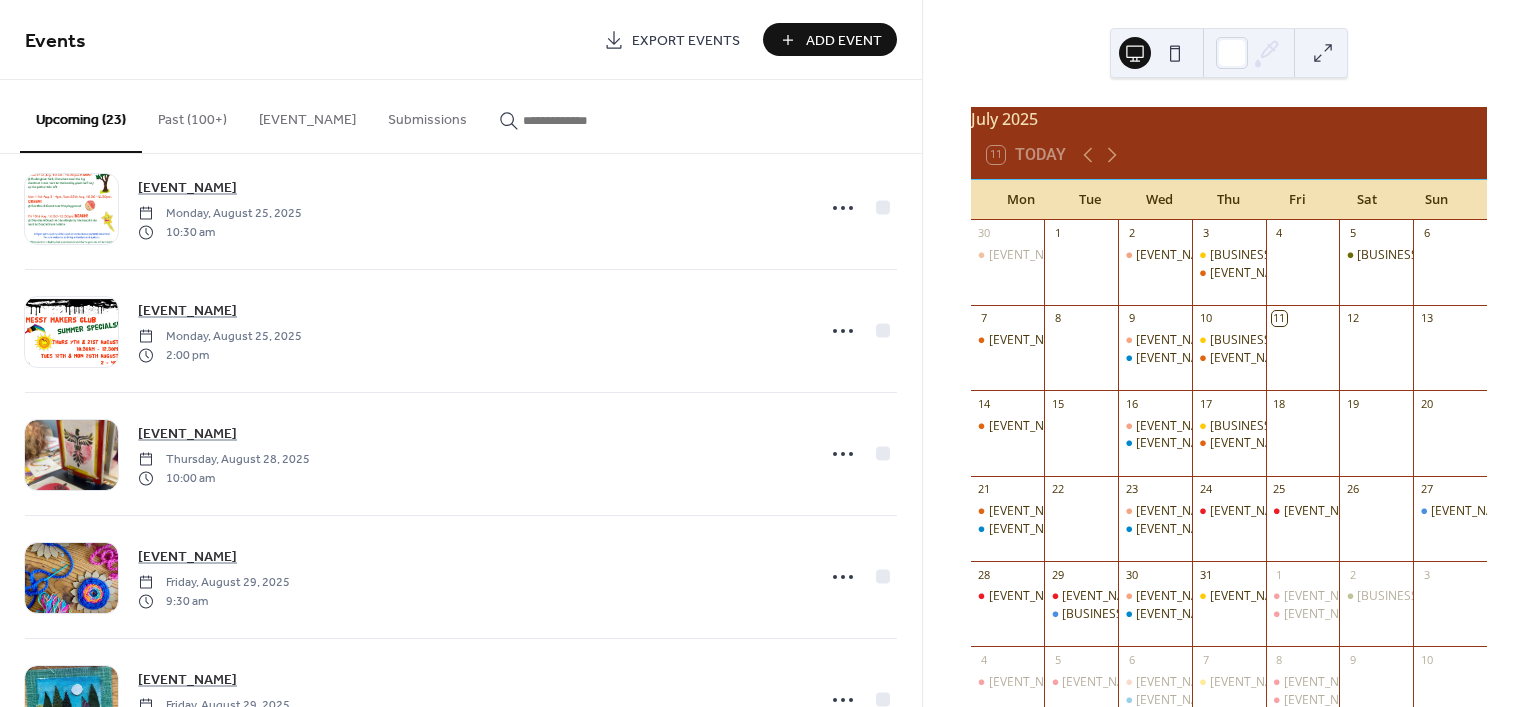 scroll, scrollTop: 2252, scrollLeft: 0, axis: vertical 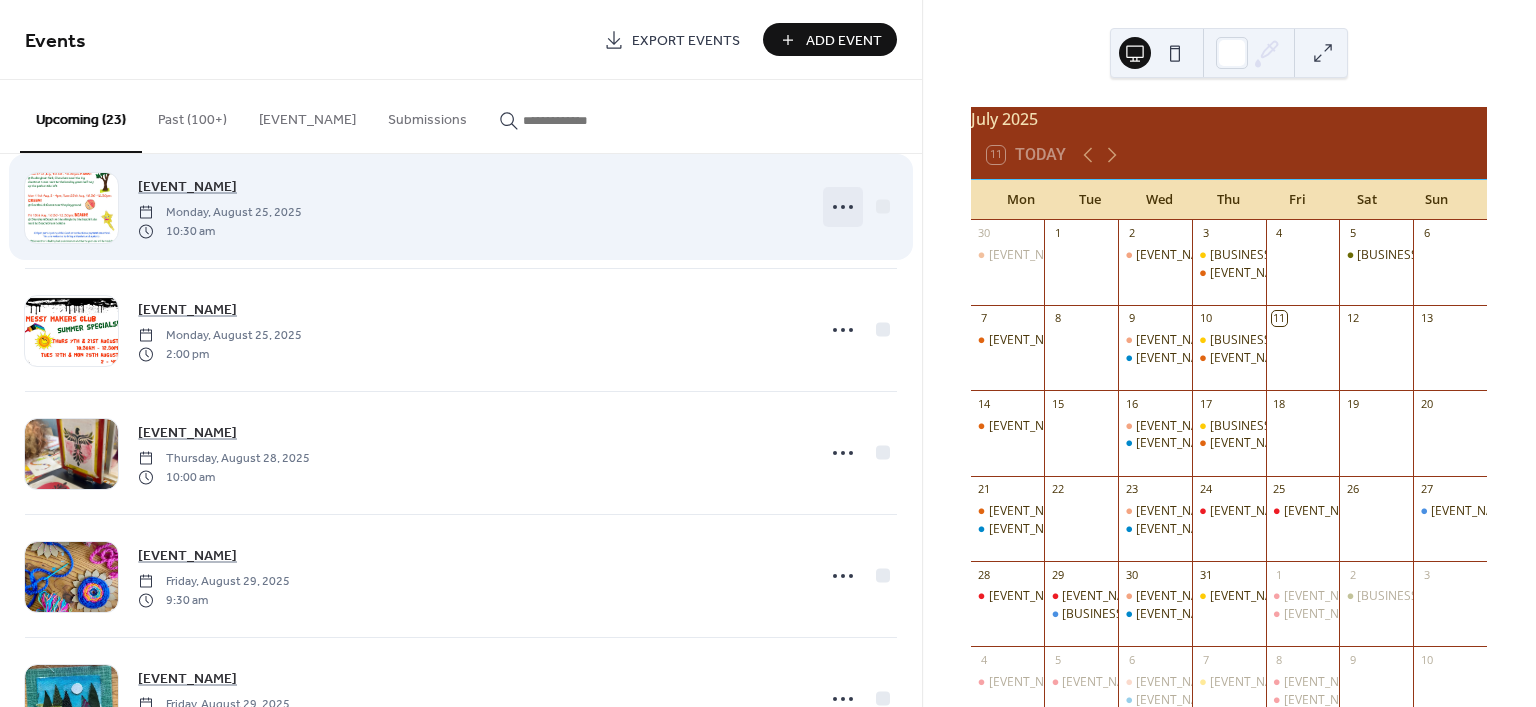 click 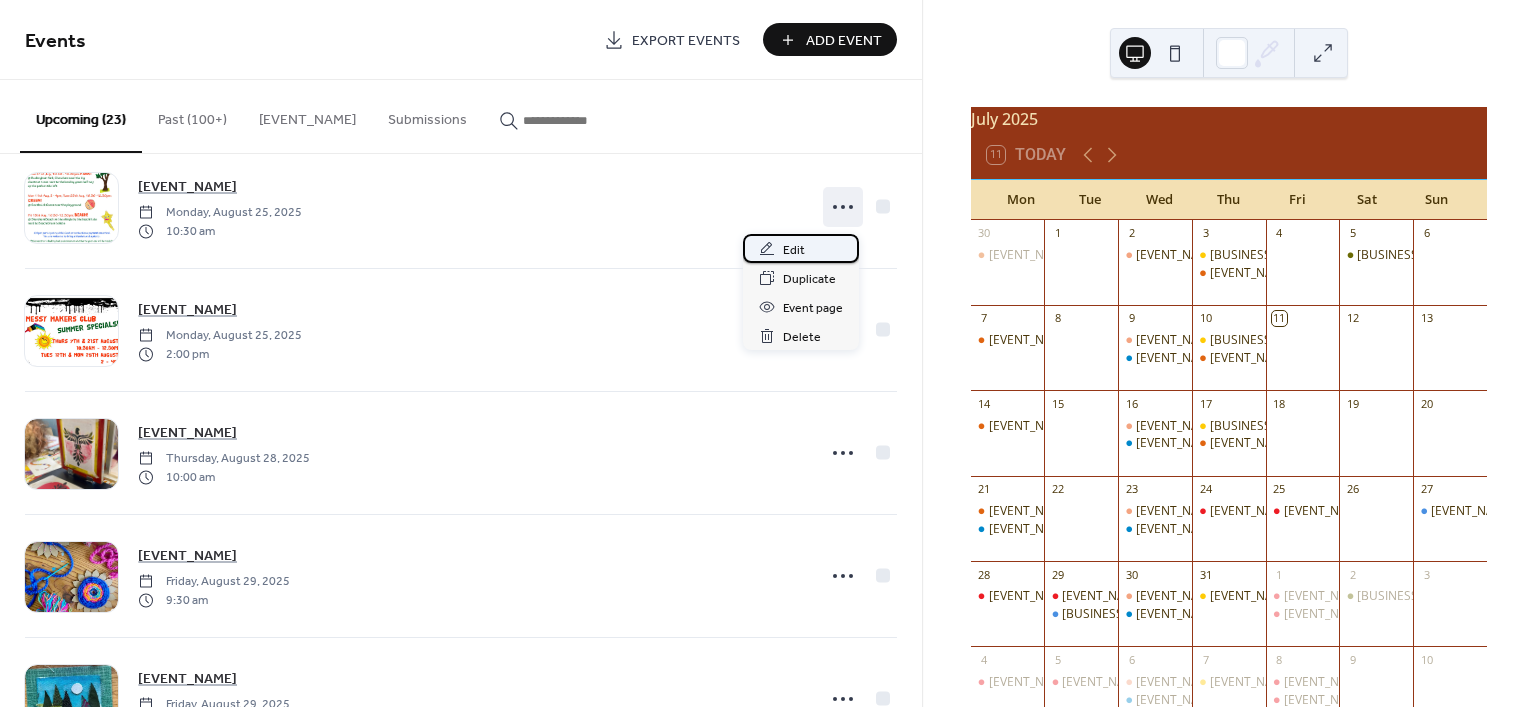 click on "Edit" at bounding box center [801, 248] 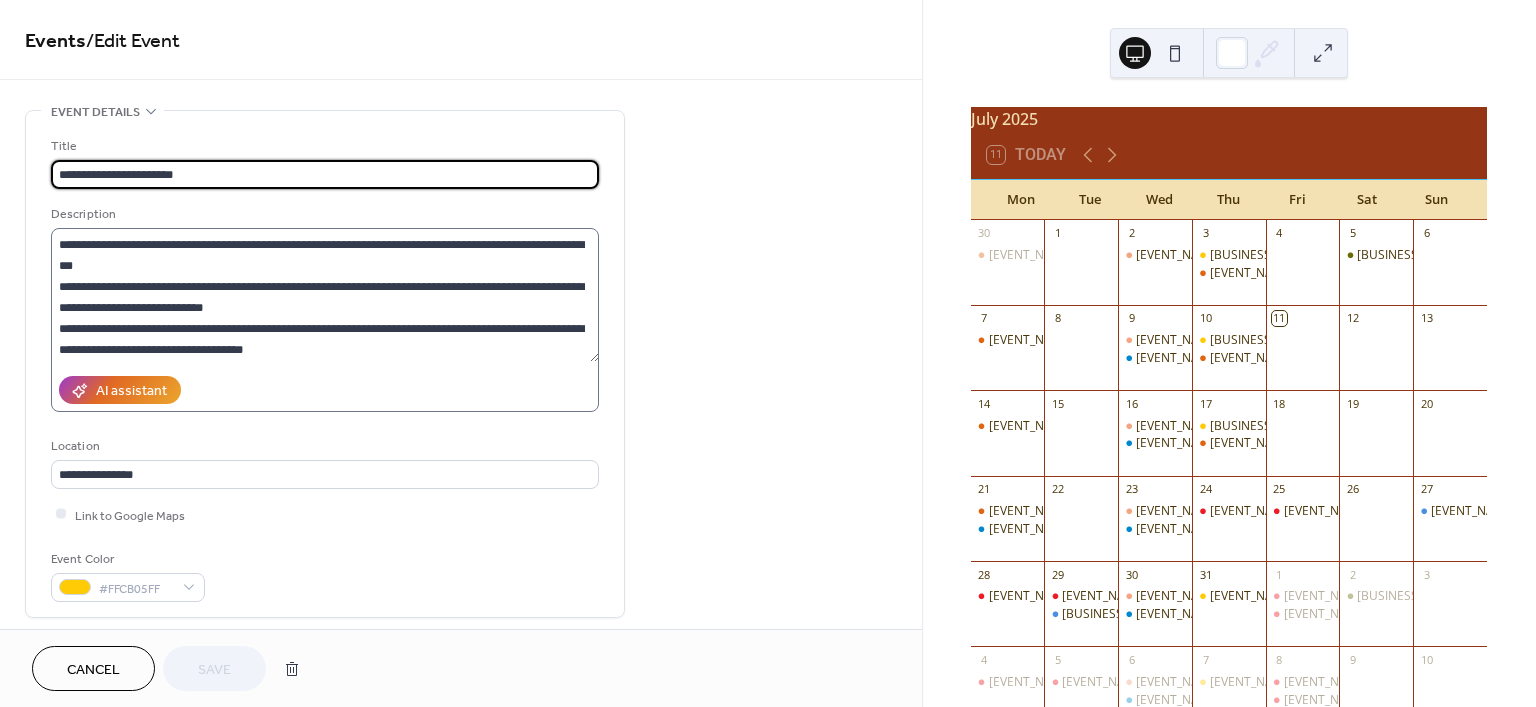 scroll, scrollTop: 62, scrollLeft: 0, axis: vertical 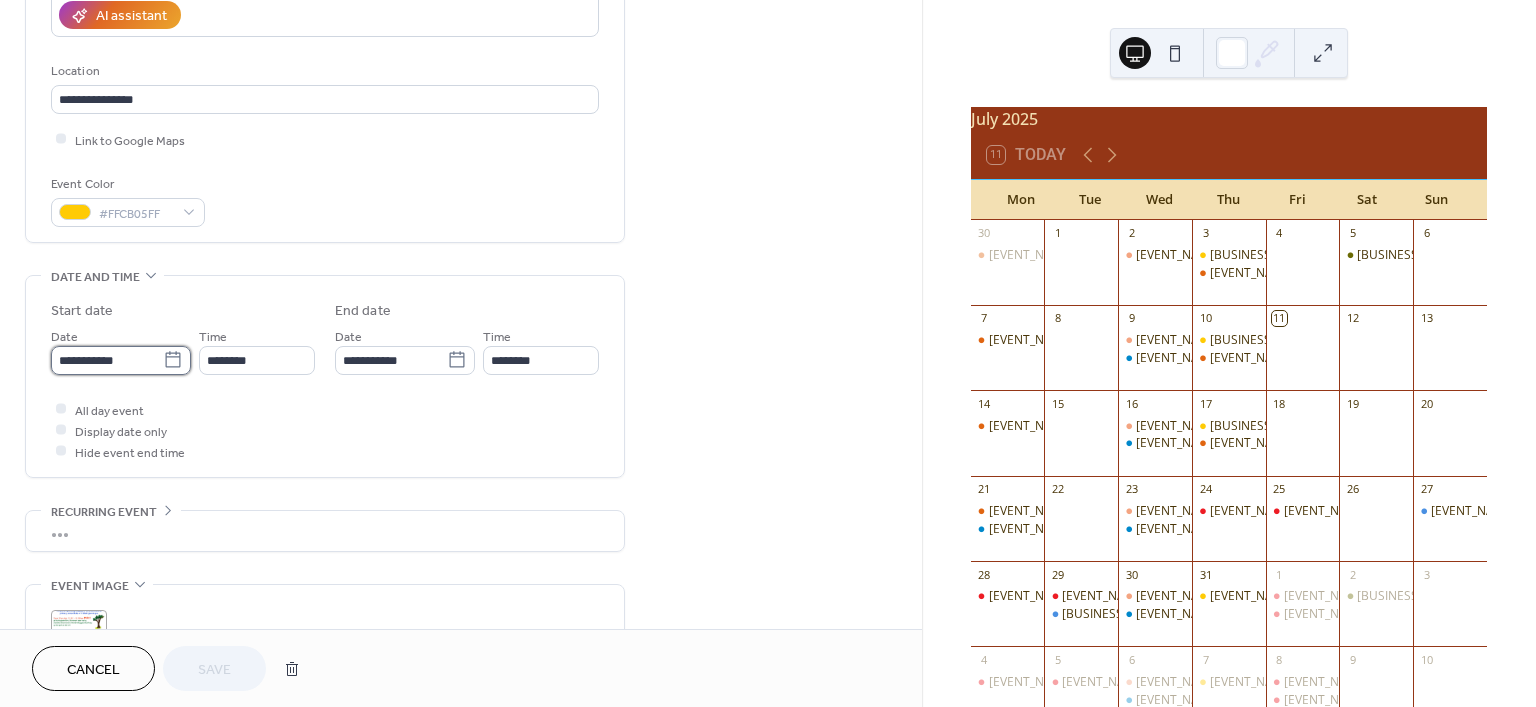 click on "**********" at bounding box center (107, 360) 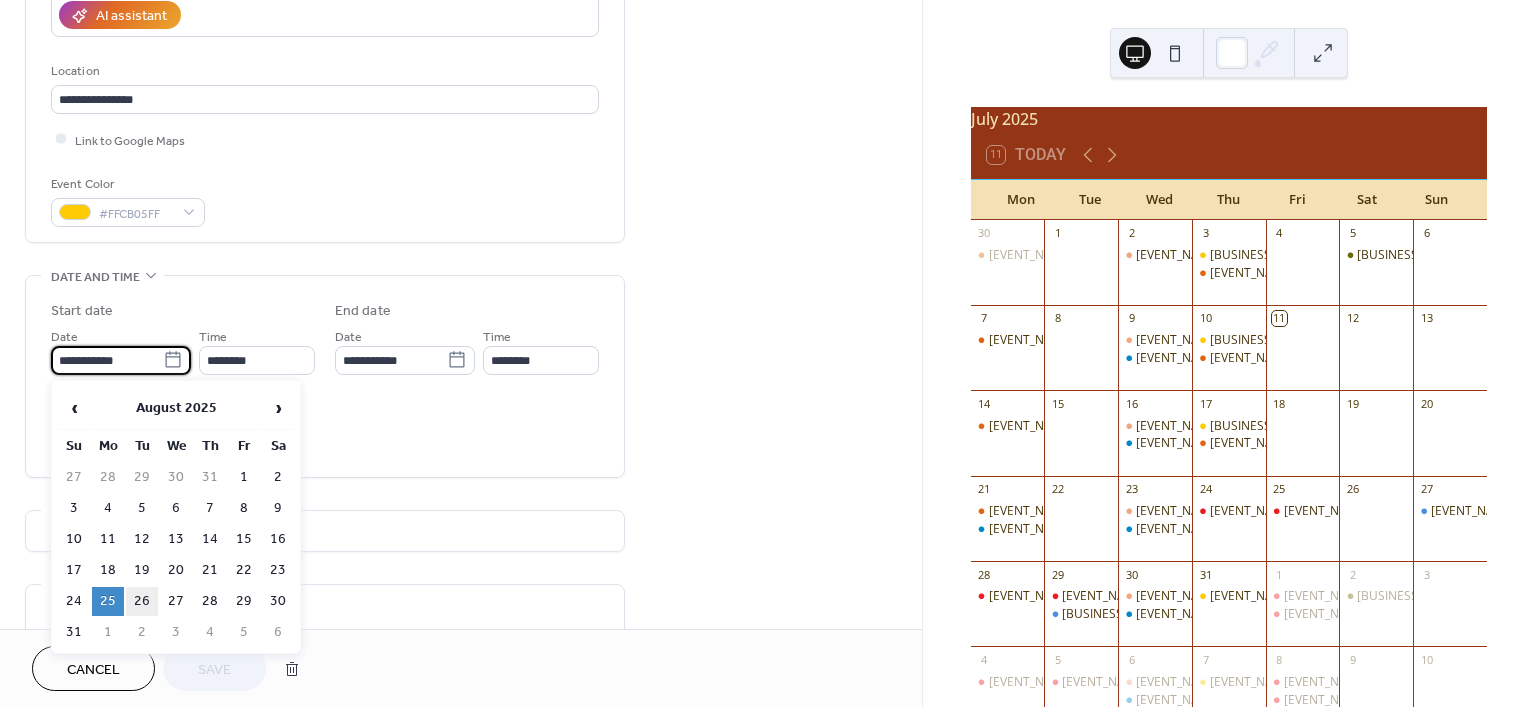 click on "26" at bounding box center (142, 601) 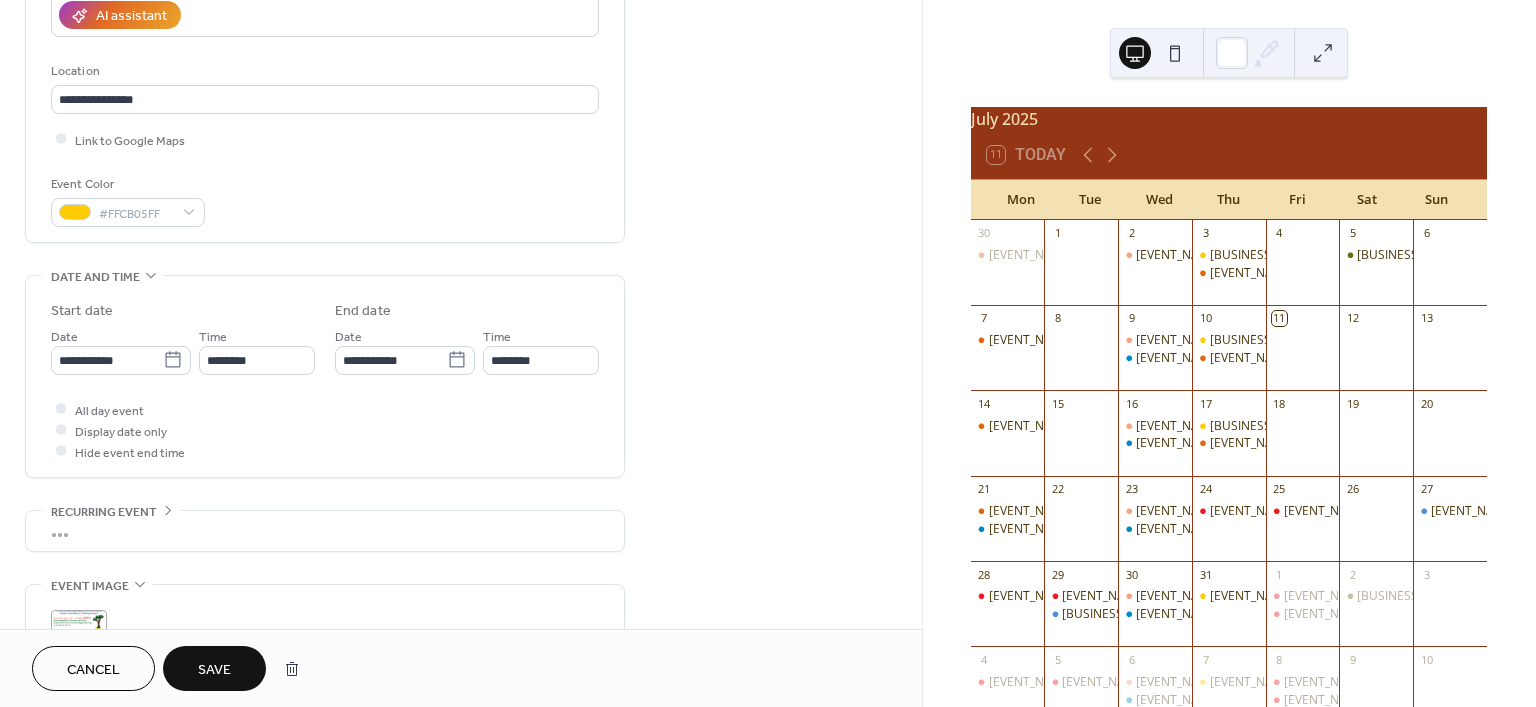click on "Save" at bounding box center (214, 670) 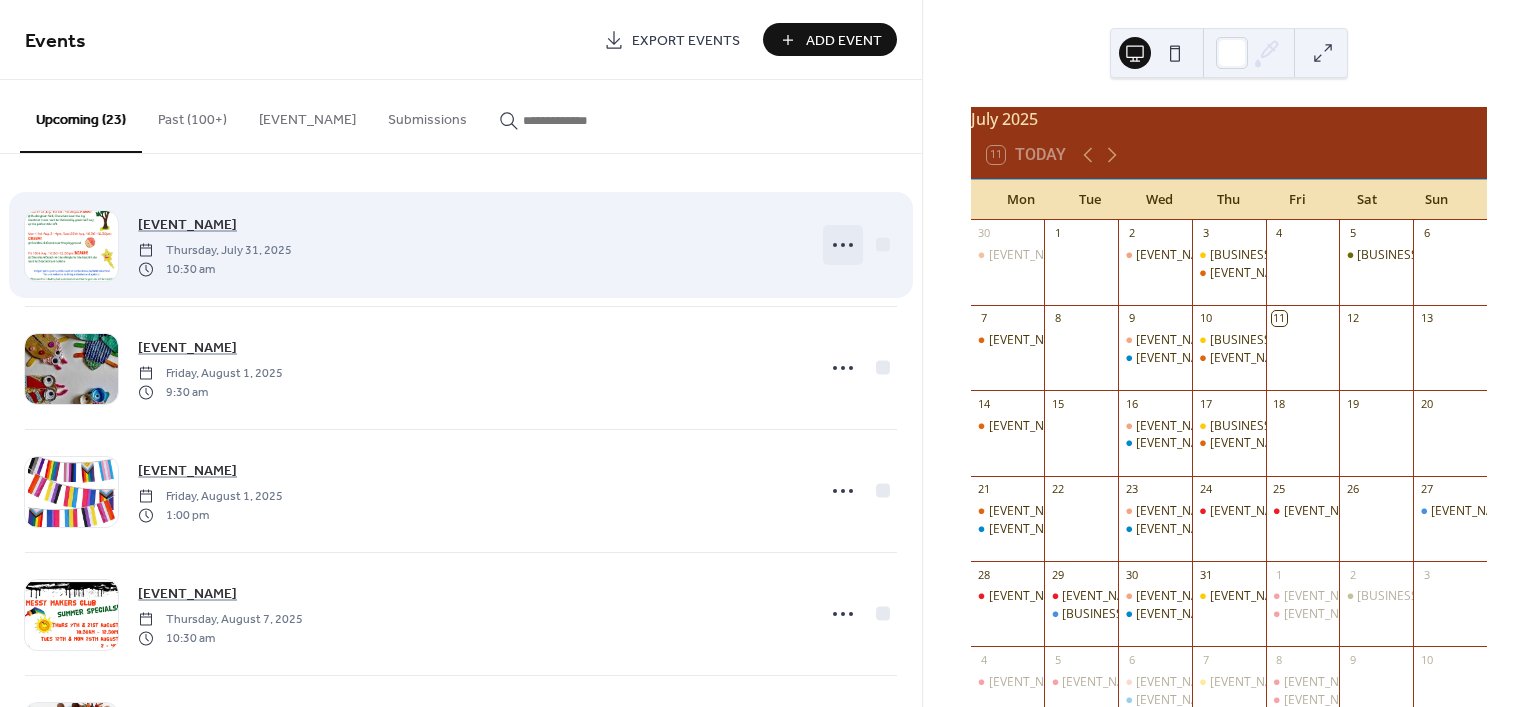 click 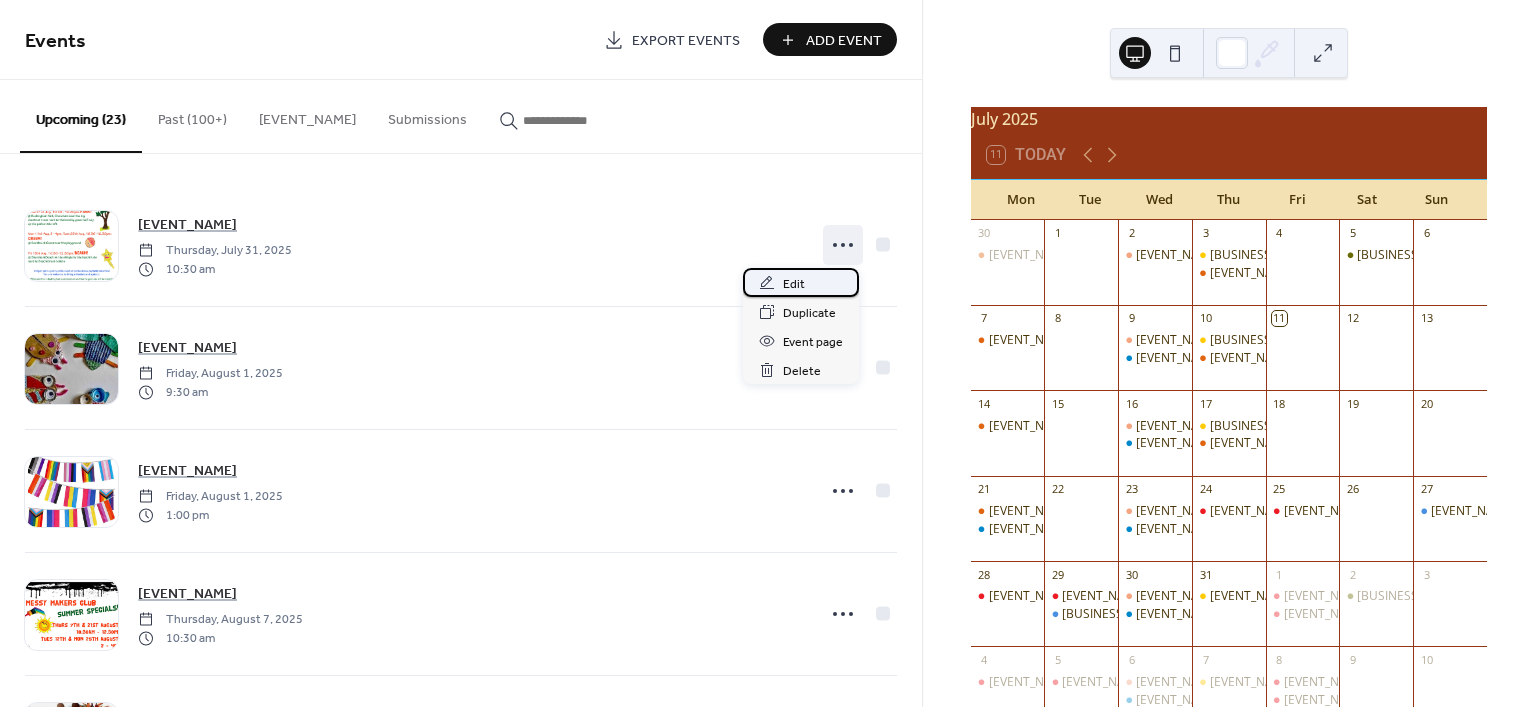 click on "Edit" at bounding box center [794, 284] 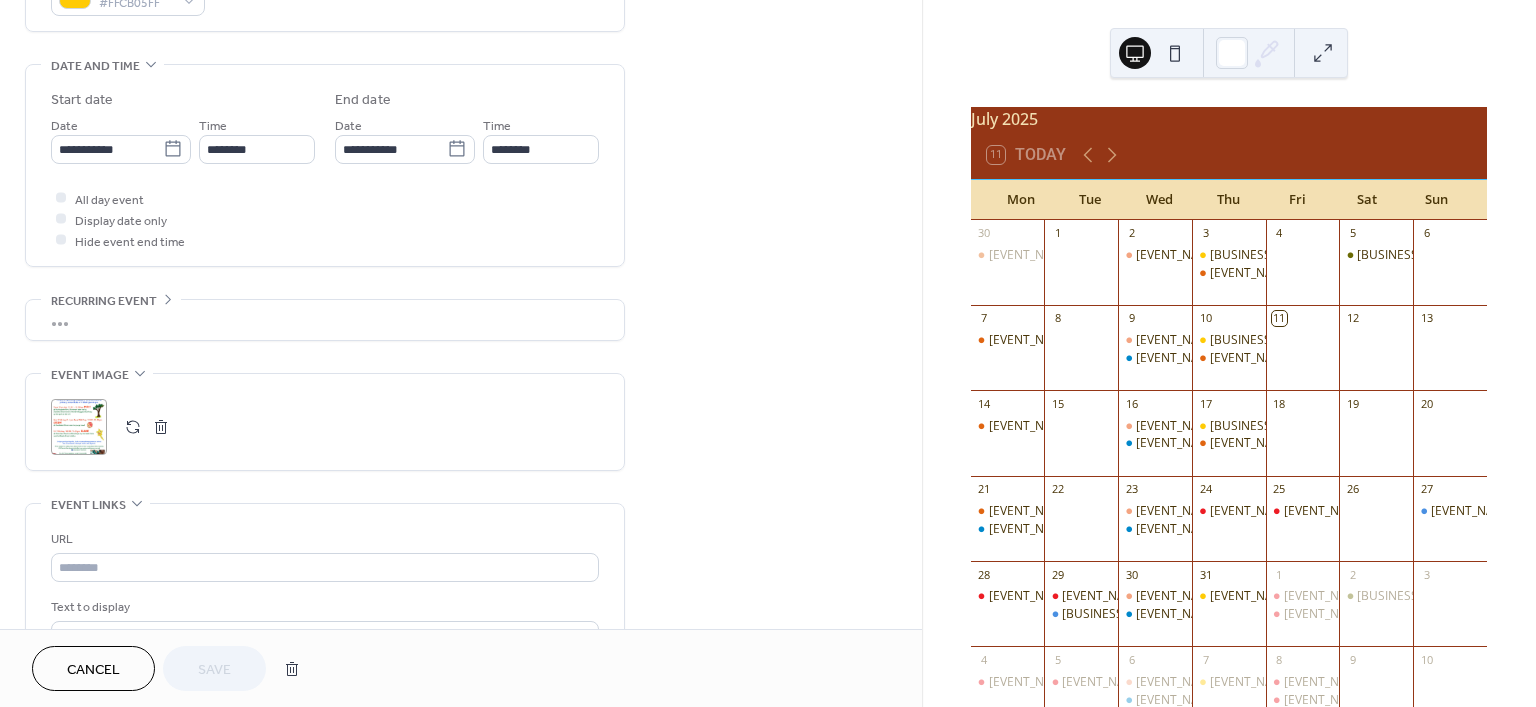 scroll, scrollTop: 587, scrollLeft: 0, axis: vertical 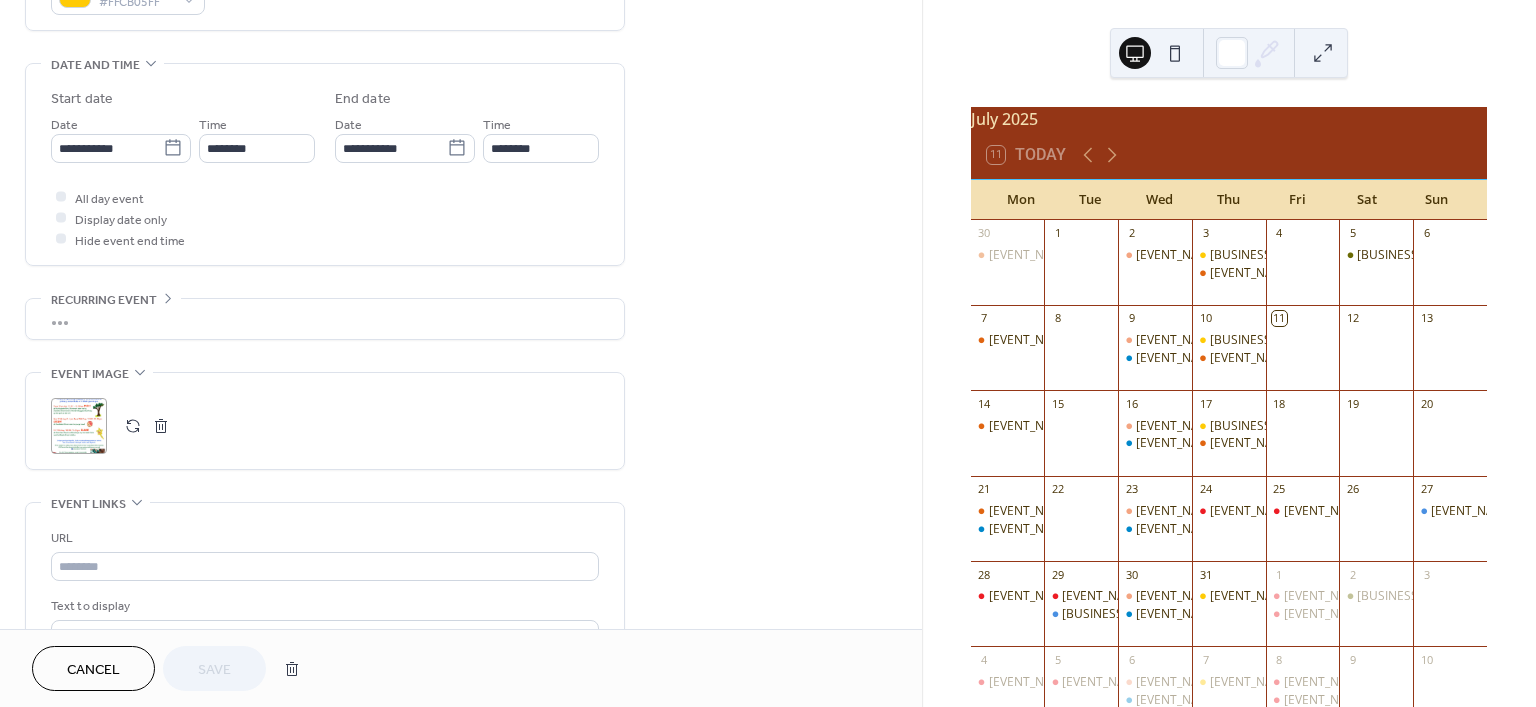 click at bounding box center [133, 426] 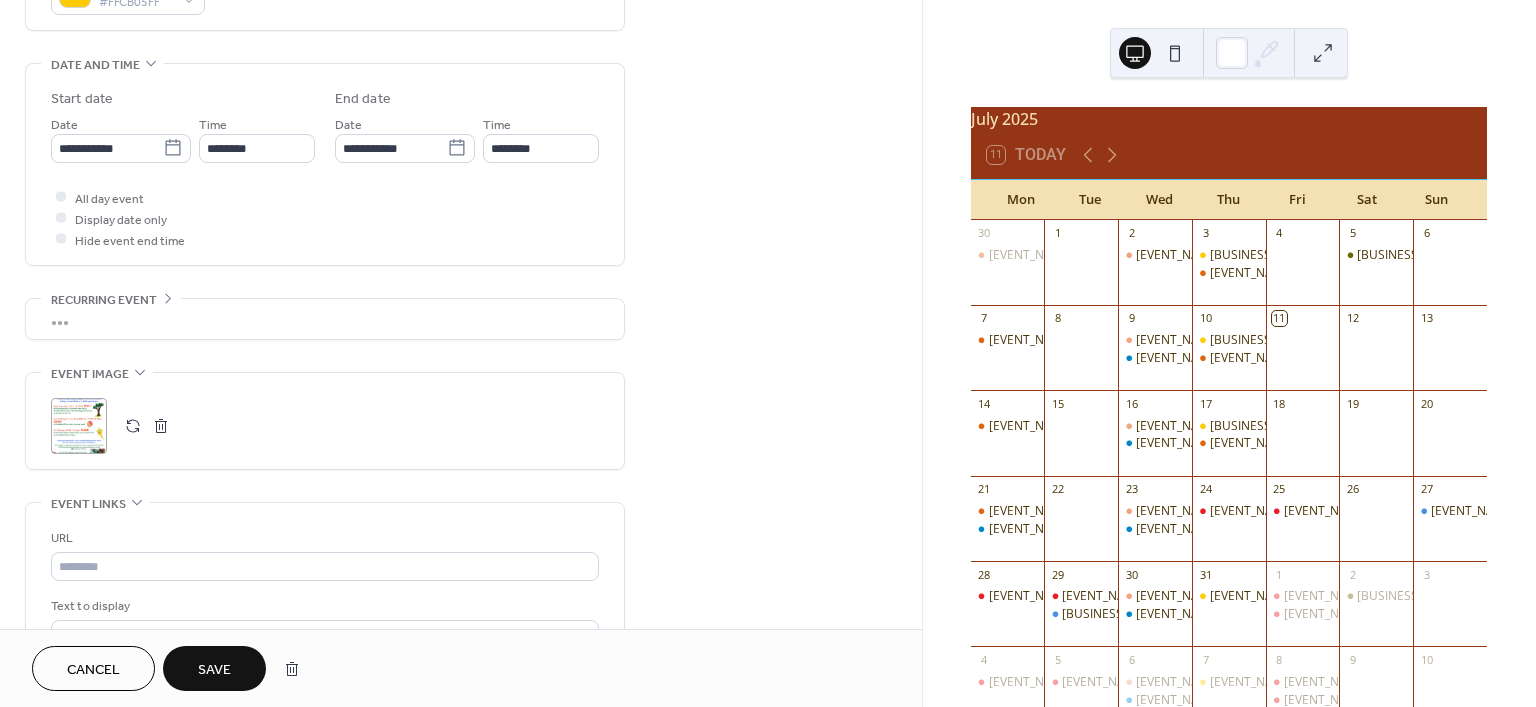 click on ";" at bounding box center [79, 426] 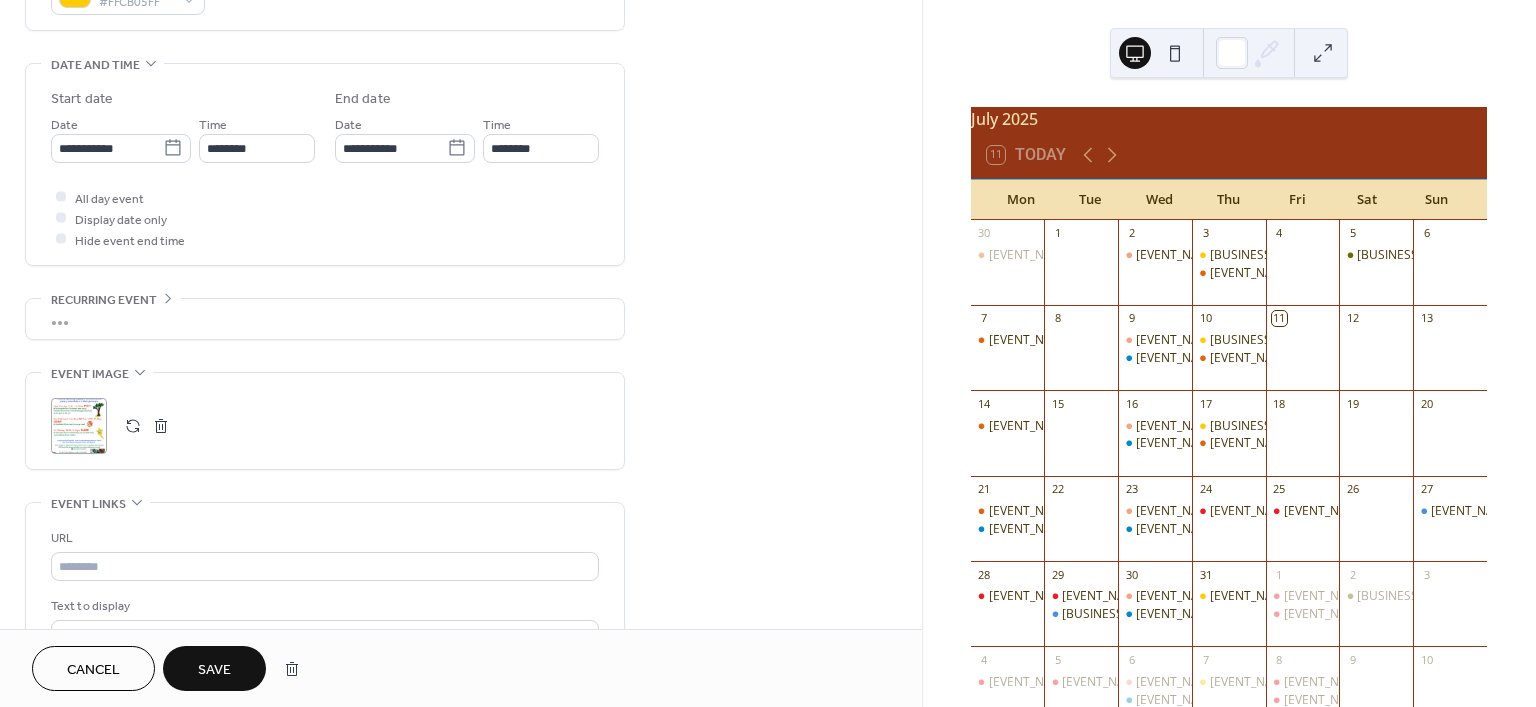 click on "Save" at bounding box center (214, 670) 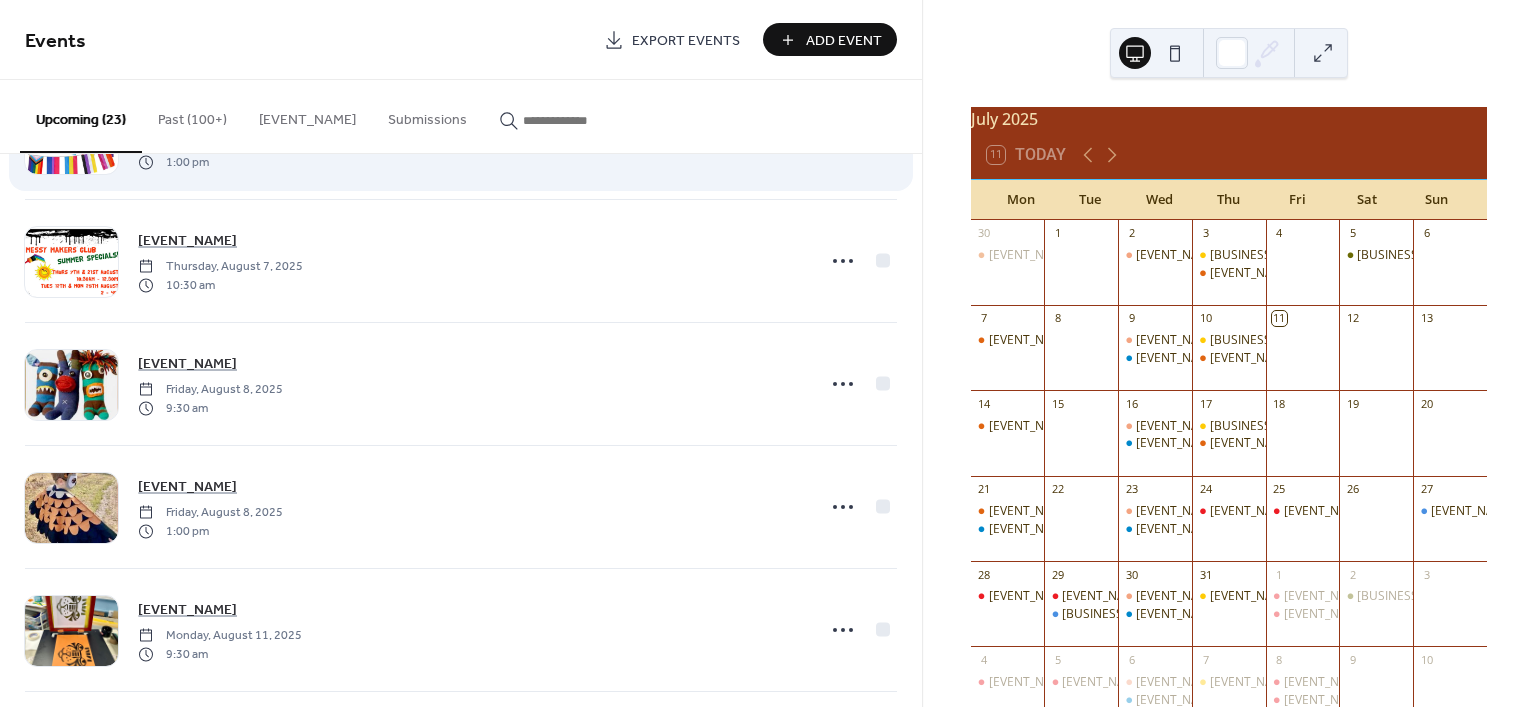 scroll, scrollTop: 607, scrollLeft: 0, axis: vertical 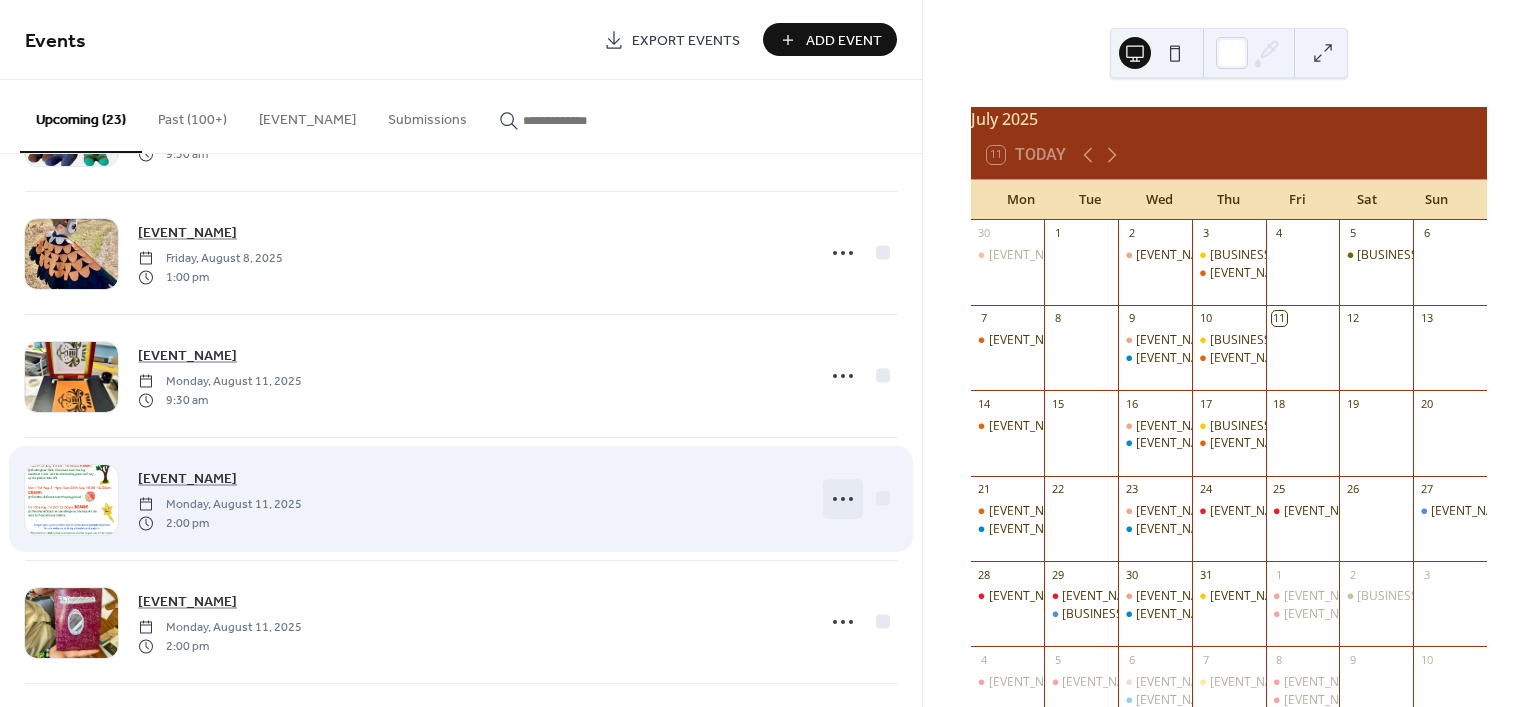 click 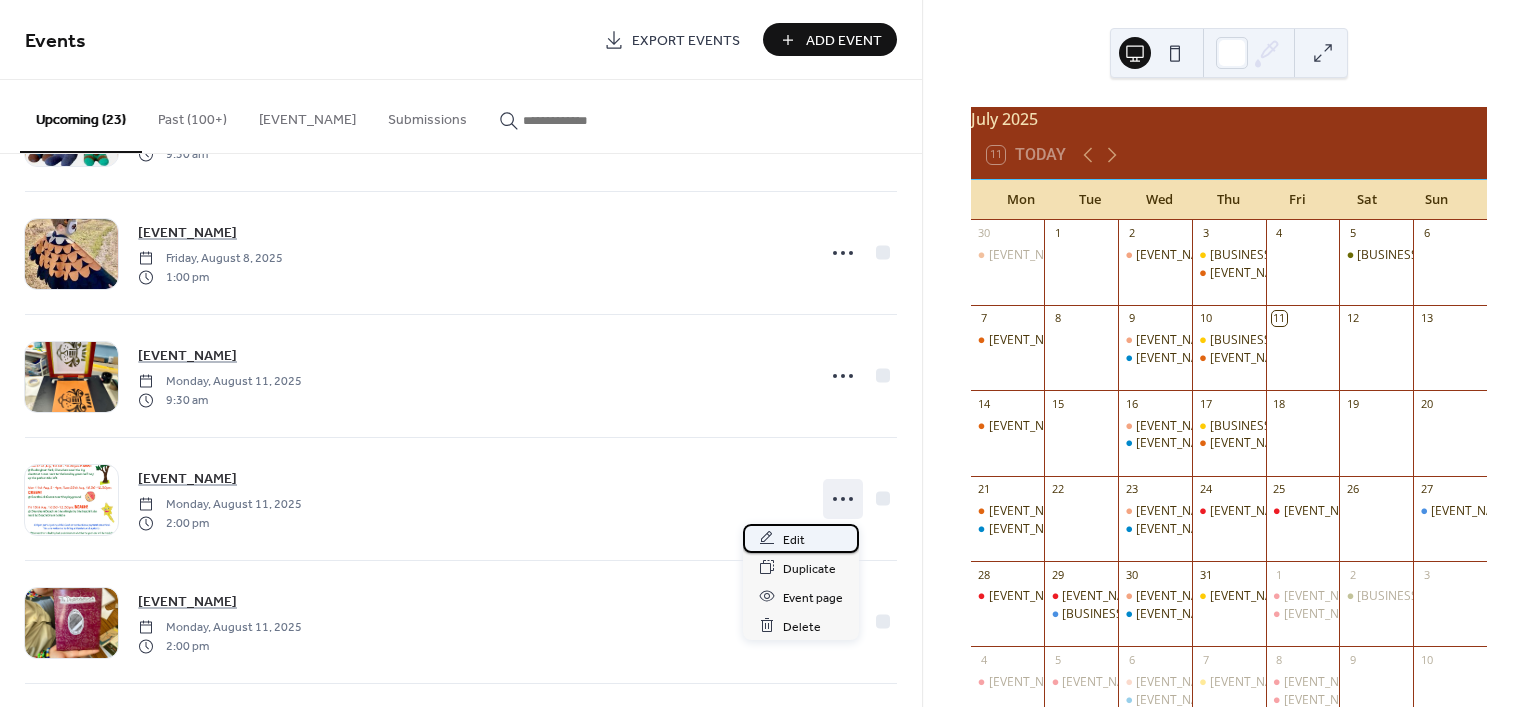 click on "Edit" at bounding box center [801, 538] 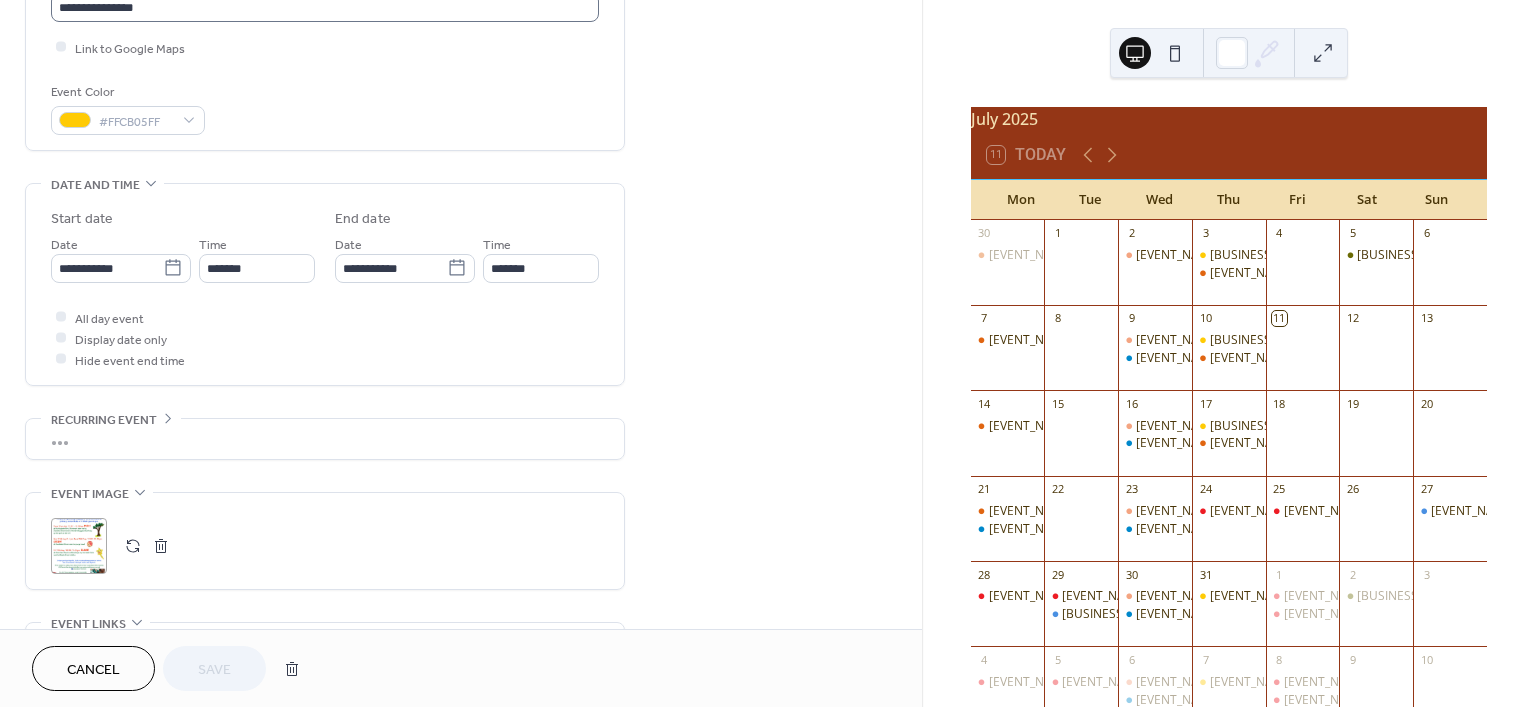 scroll, scrollTop: 468, scrollLeft: 0, axis: vertical 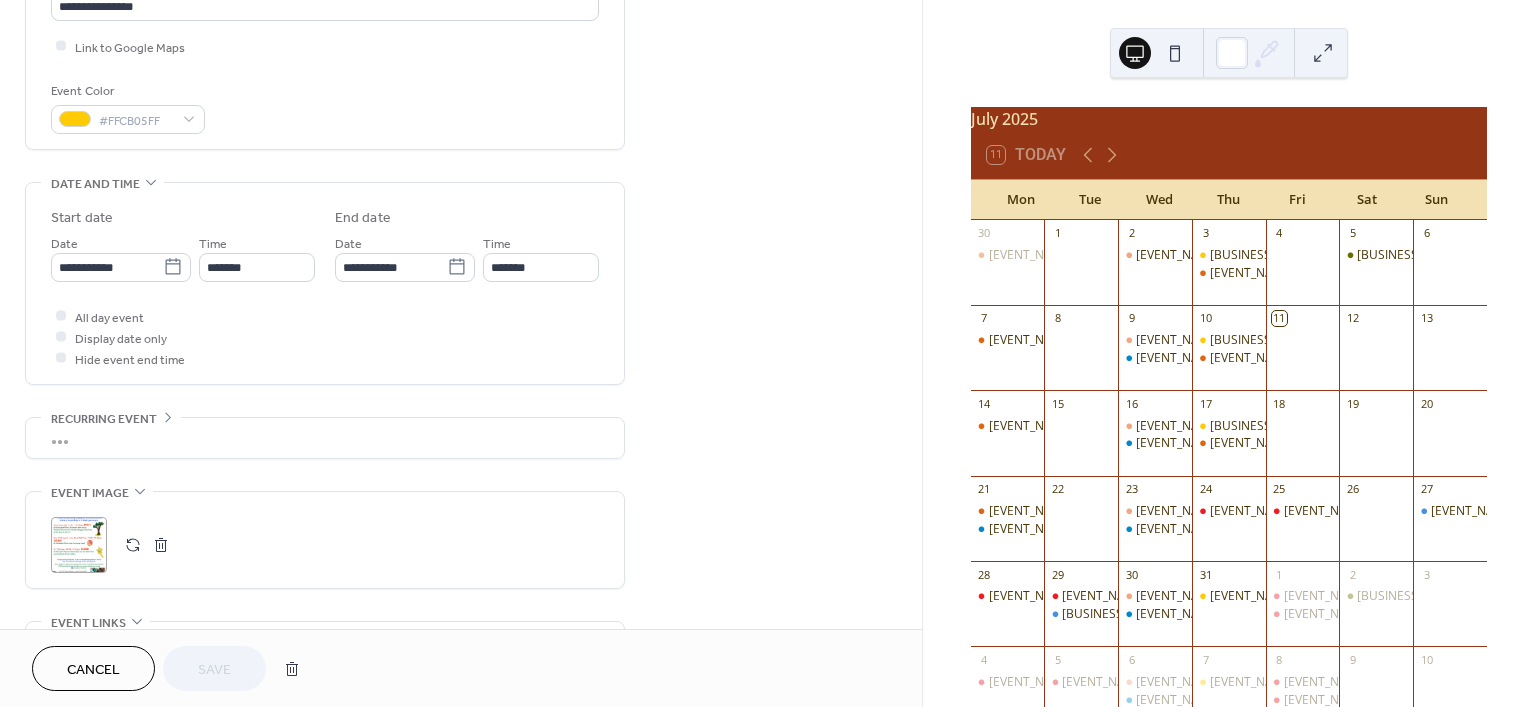 click on ";" at bounding box center [79, 545] 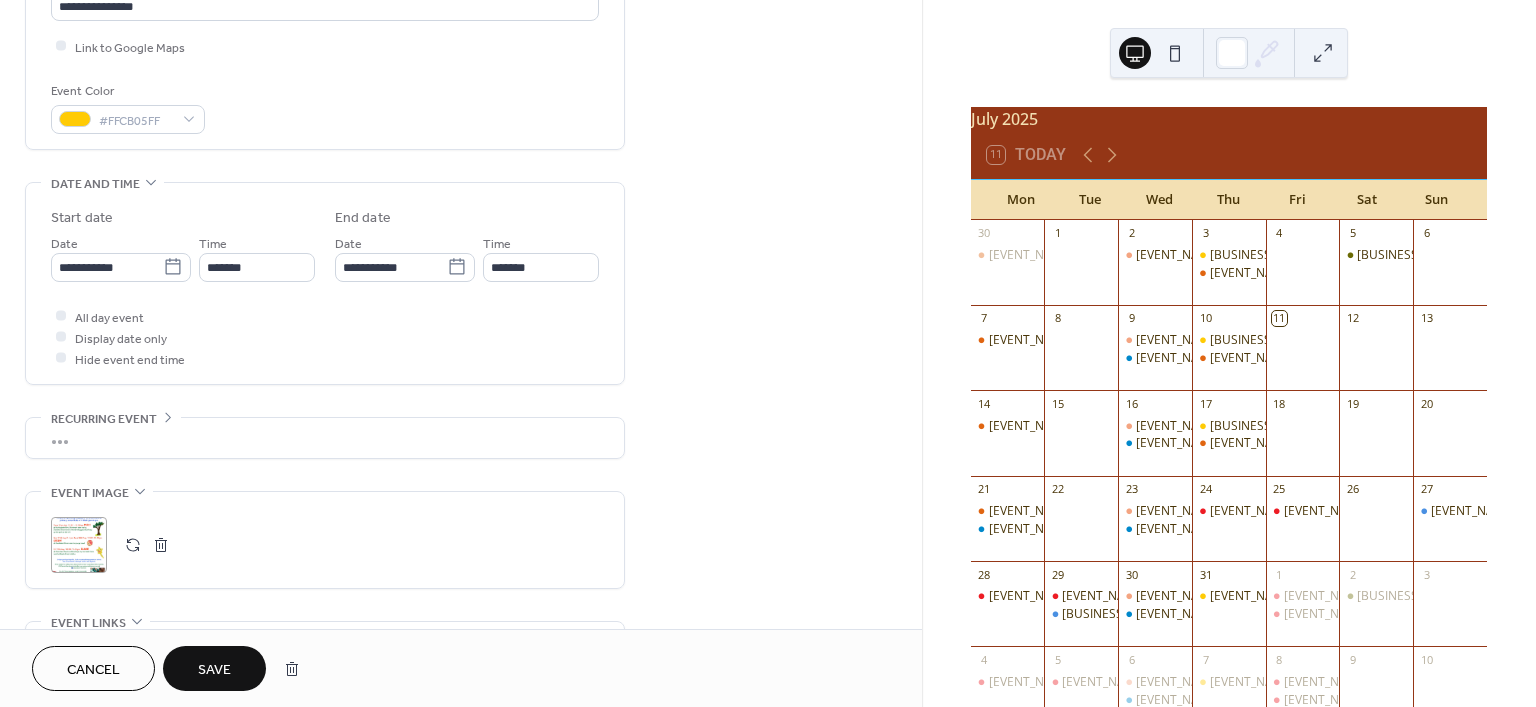 click on "Save" at bounding box center [214, 668] 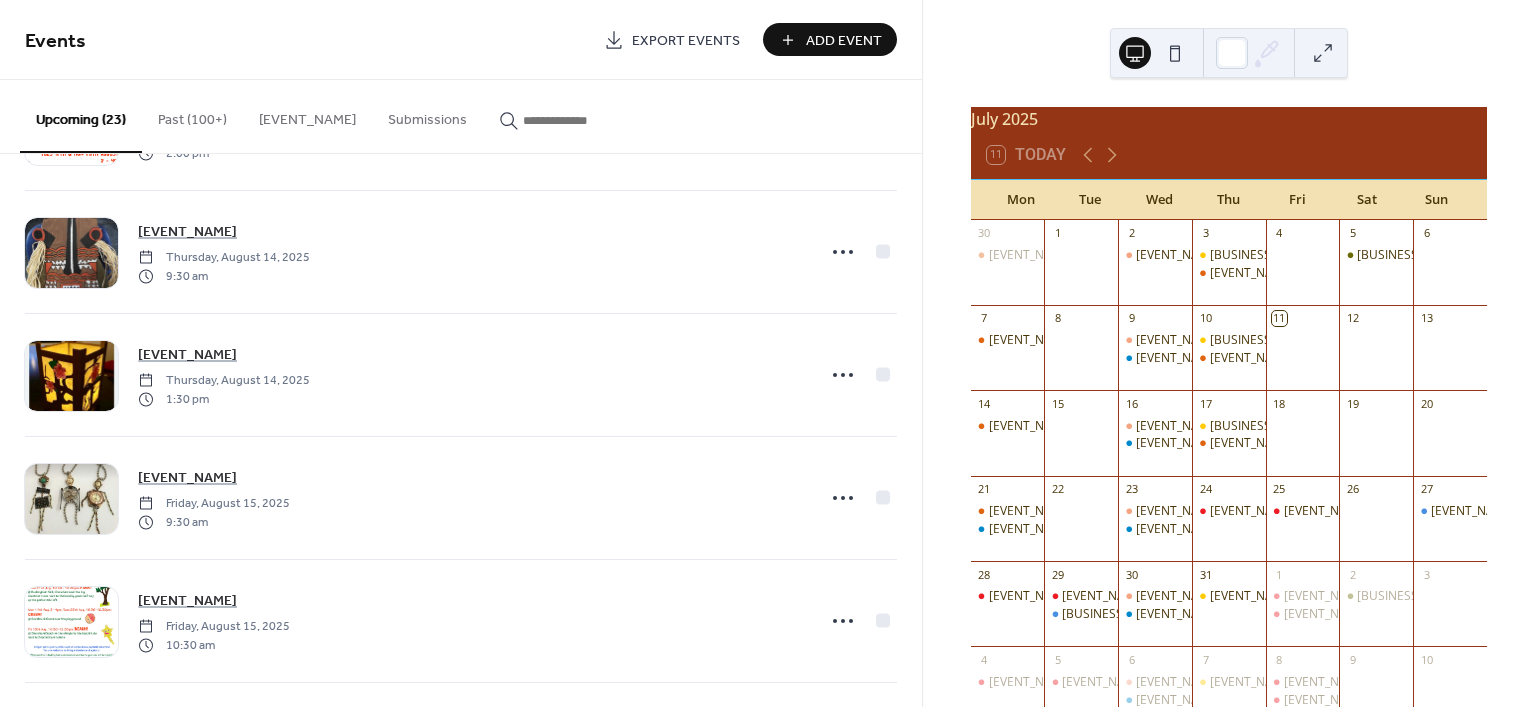 scroll, scrollTop: 1225, scrollLeft: 0, axis: vertical 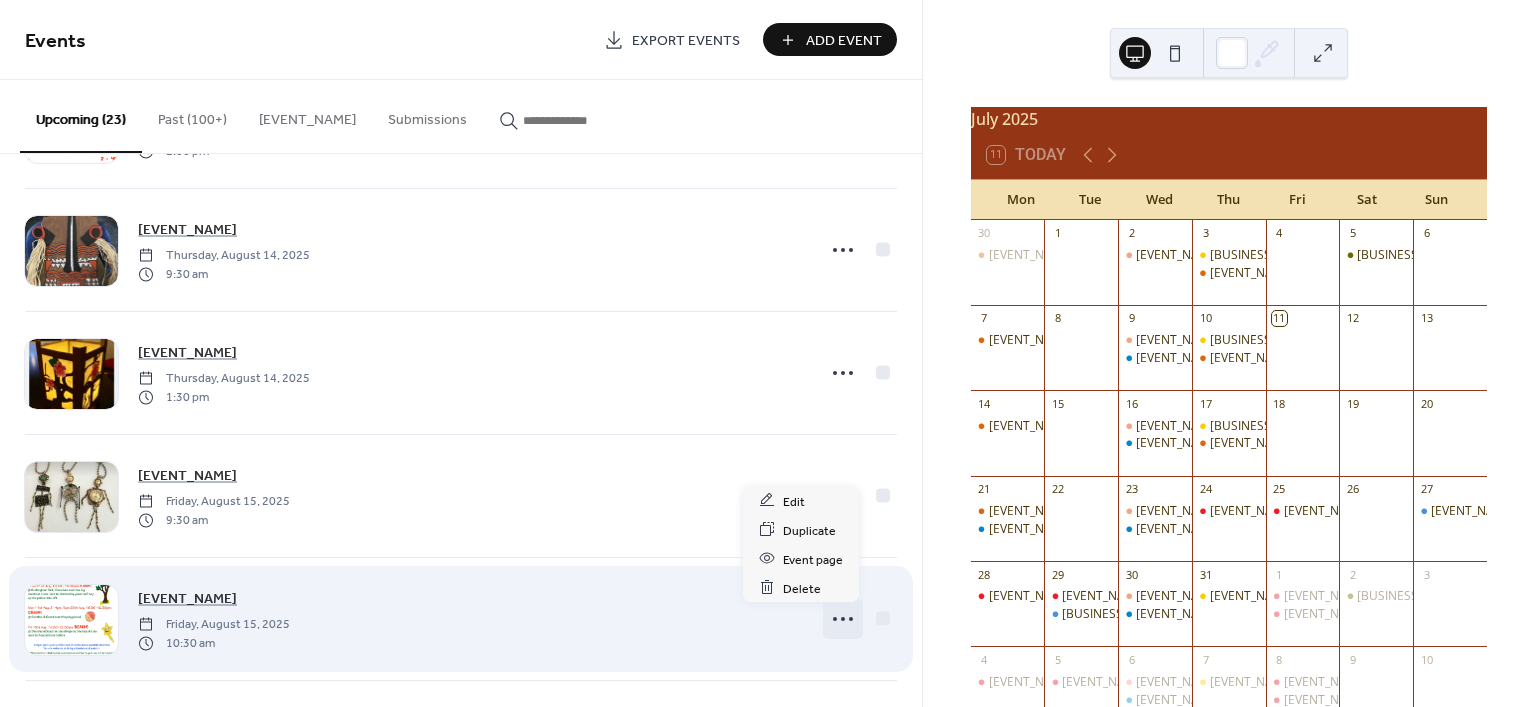 click 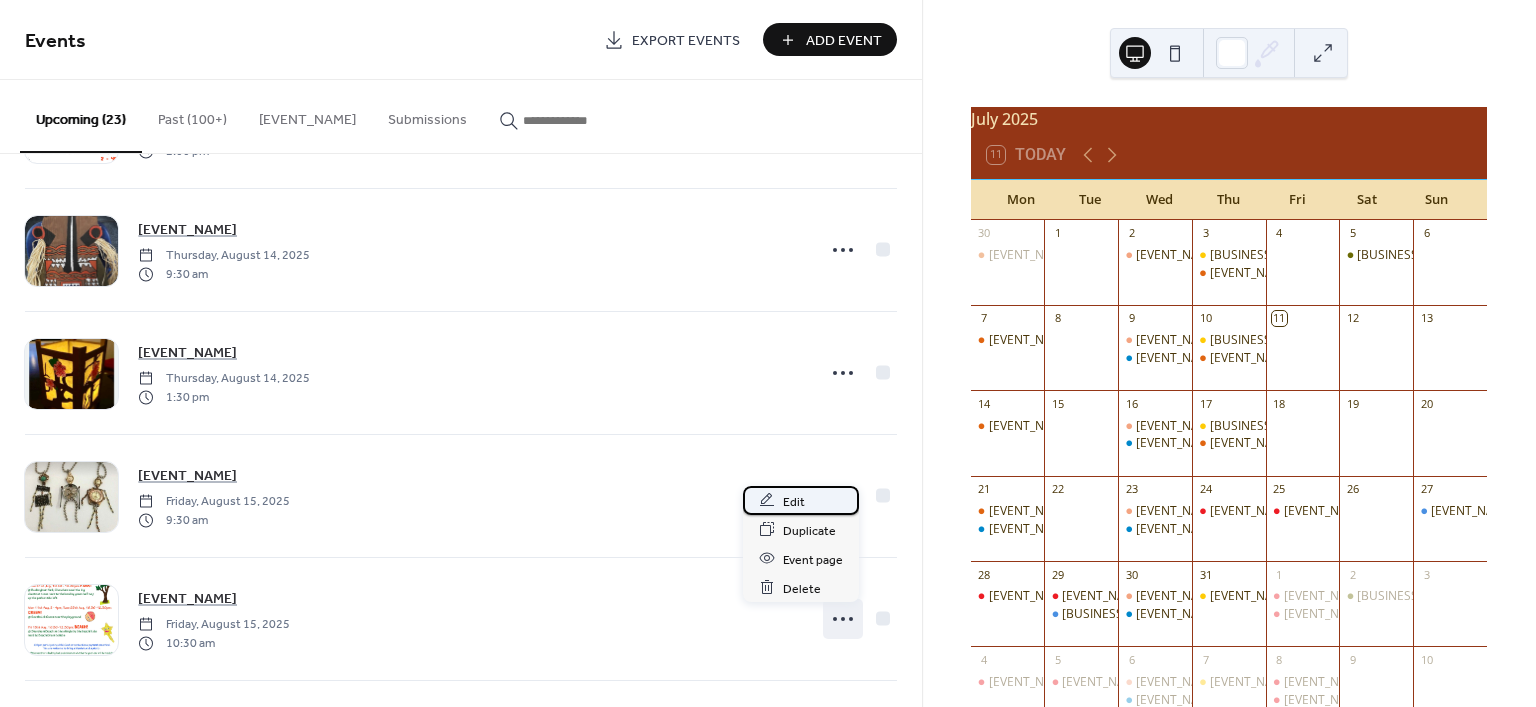 click on "Edit" at bounding box center [801, 500] 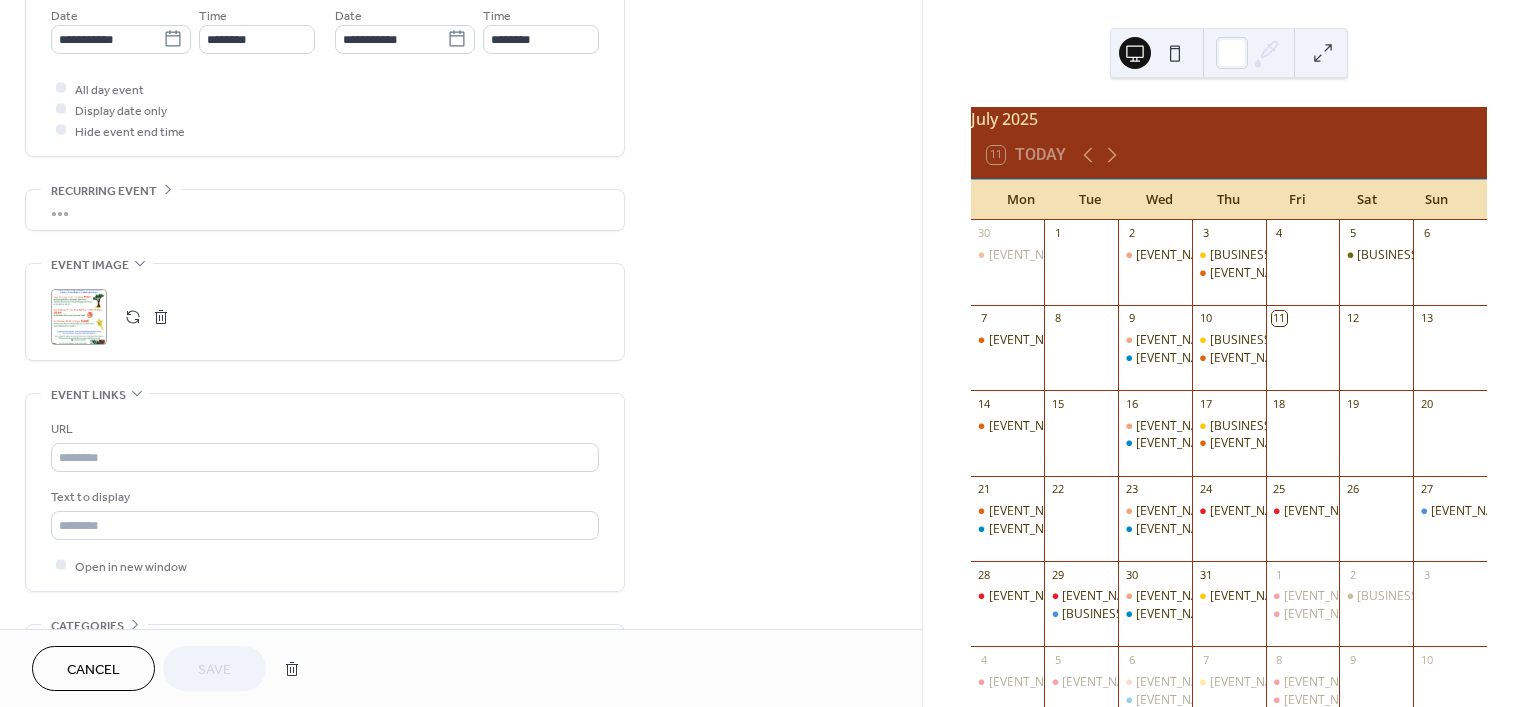 scroll, scrollTop: 697, scrollLeft: 0, axis: vertical 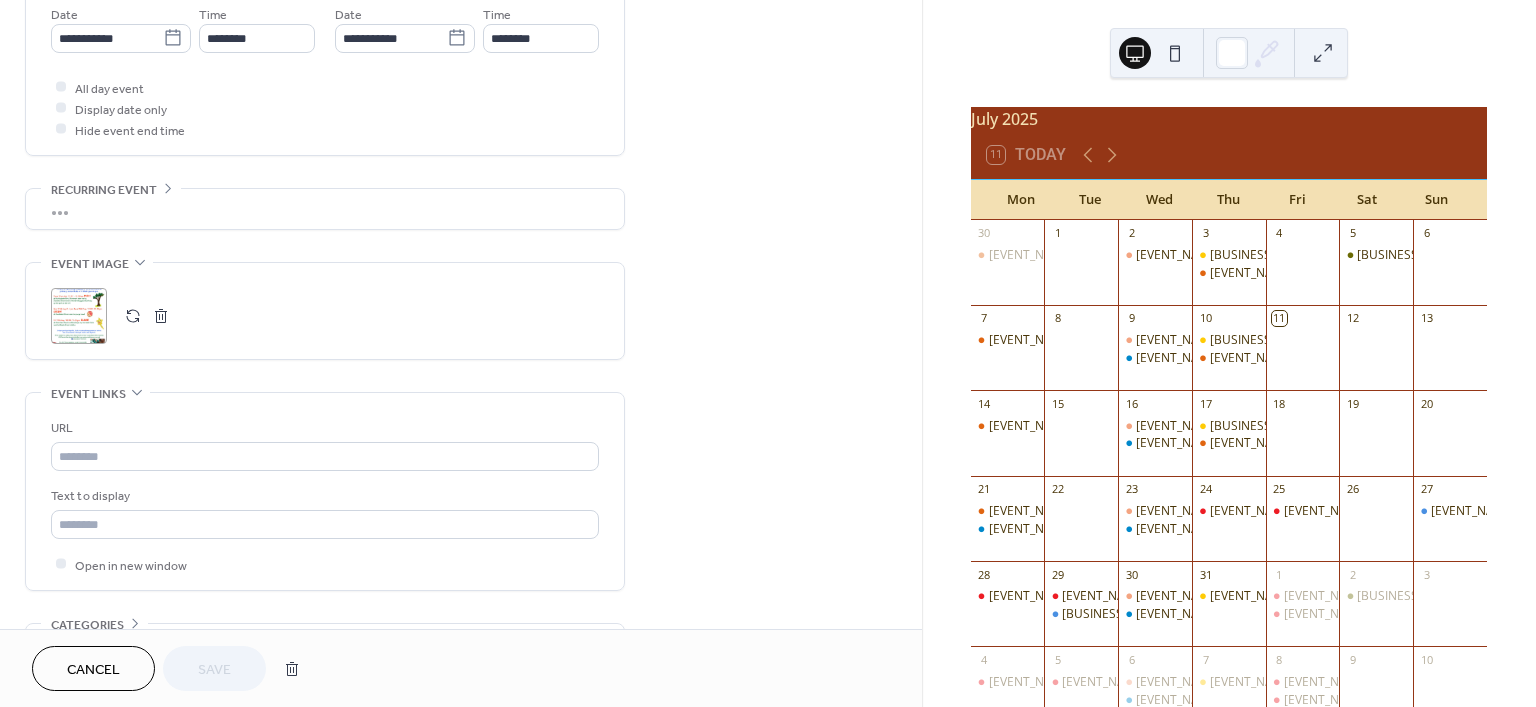 click on ";" at bounding box center [79, 316] 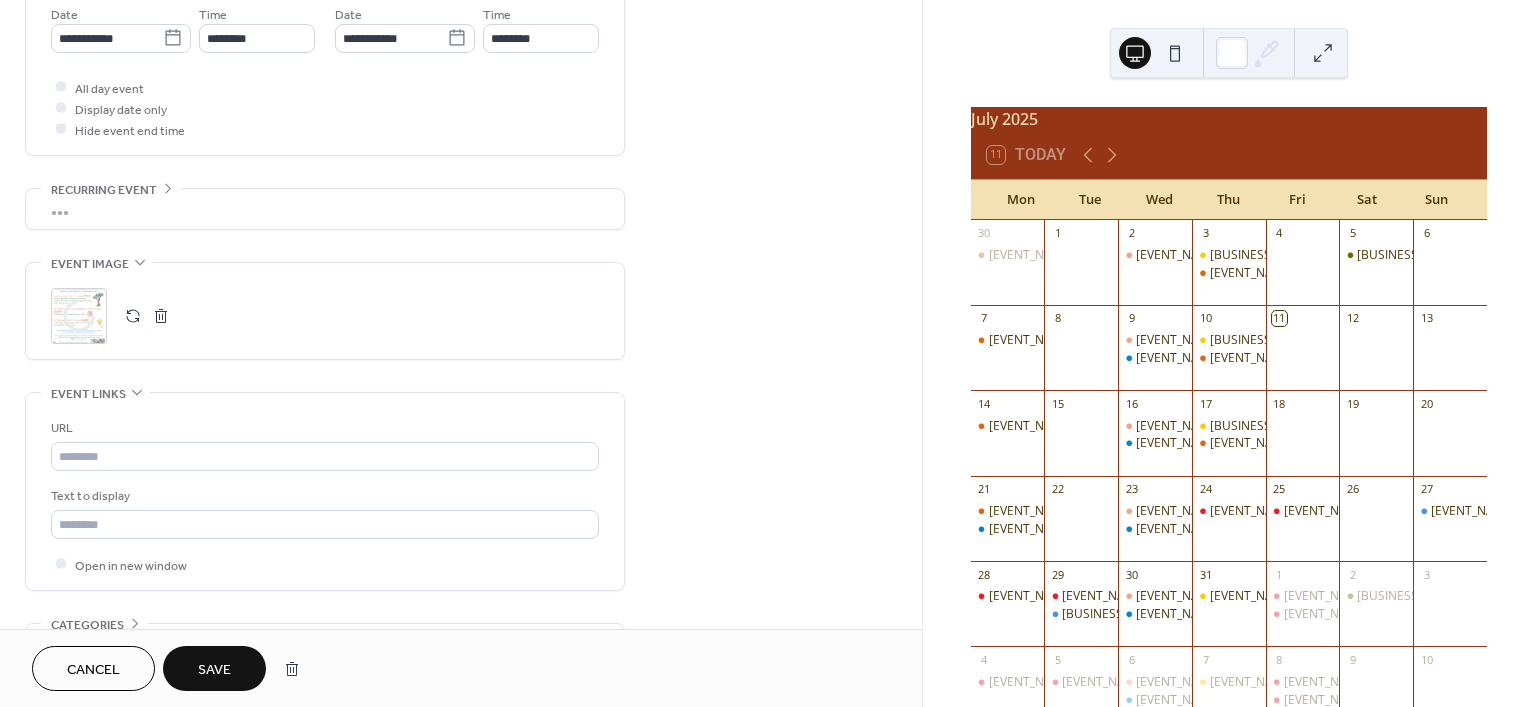 click on "Save" at bounding box center [214, 668] 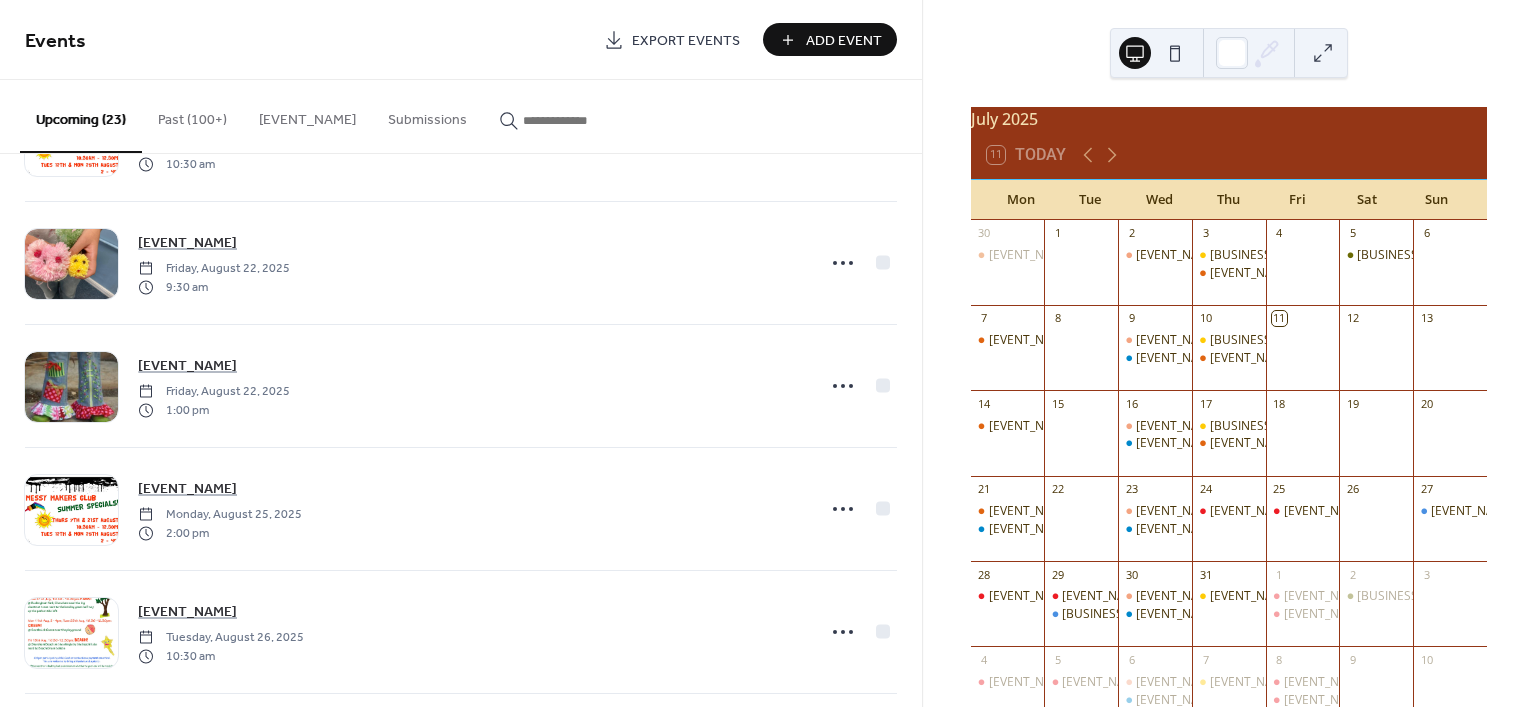 scroll, scrollTop: 1951, scrollLeft: 0, axis: vertical 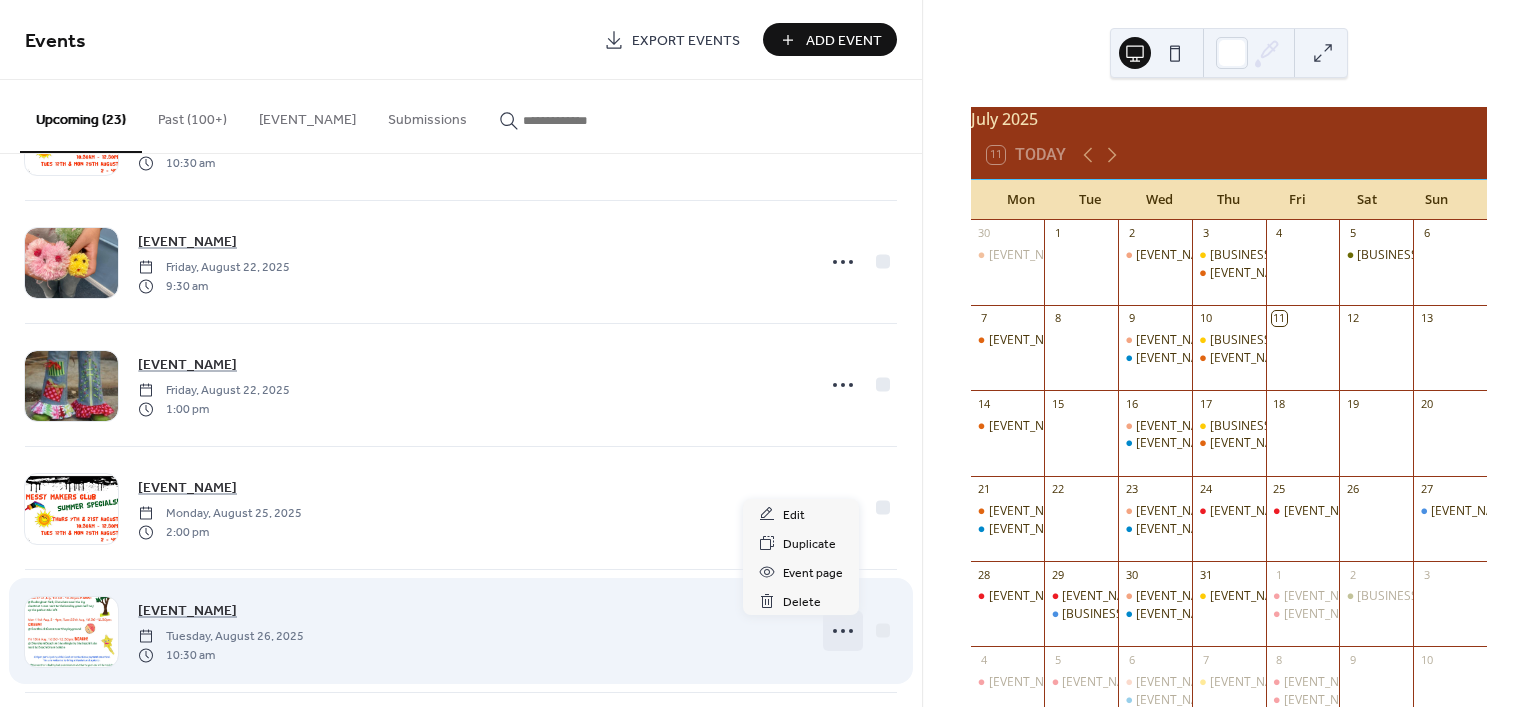 click 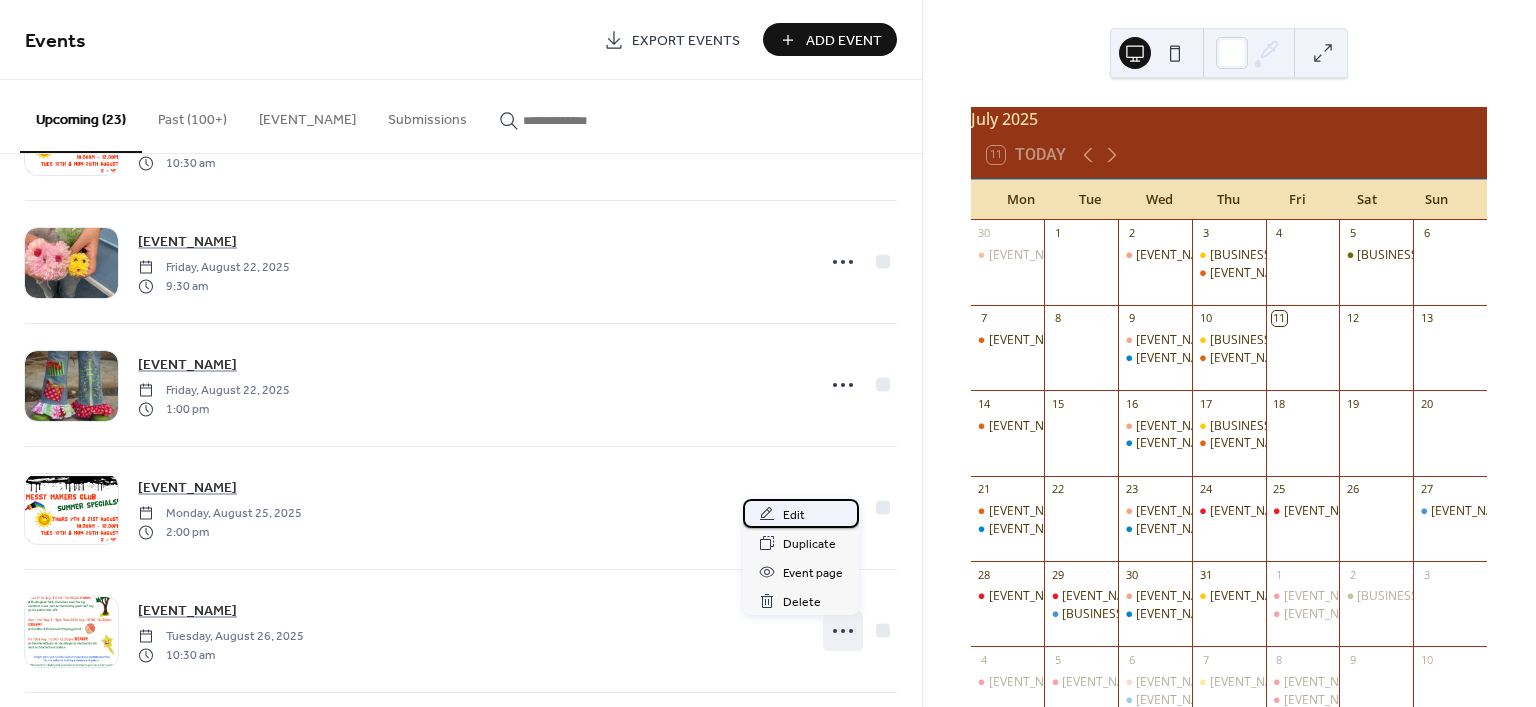 click on "Edit" at bounding box center (794, 515) 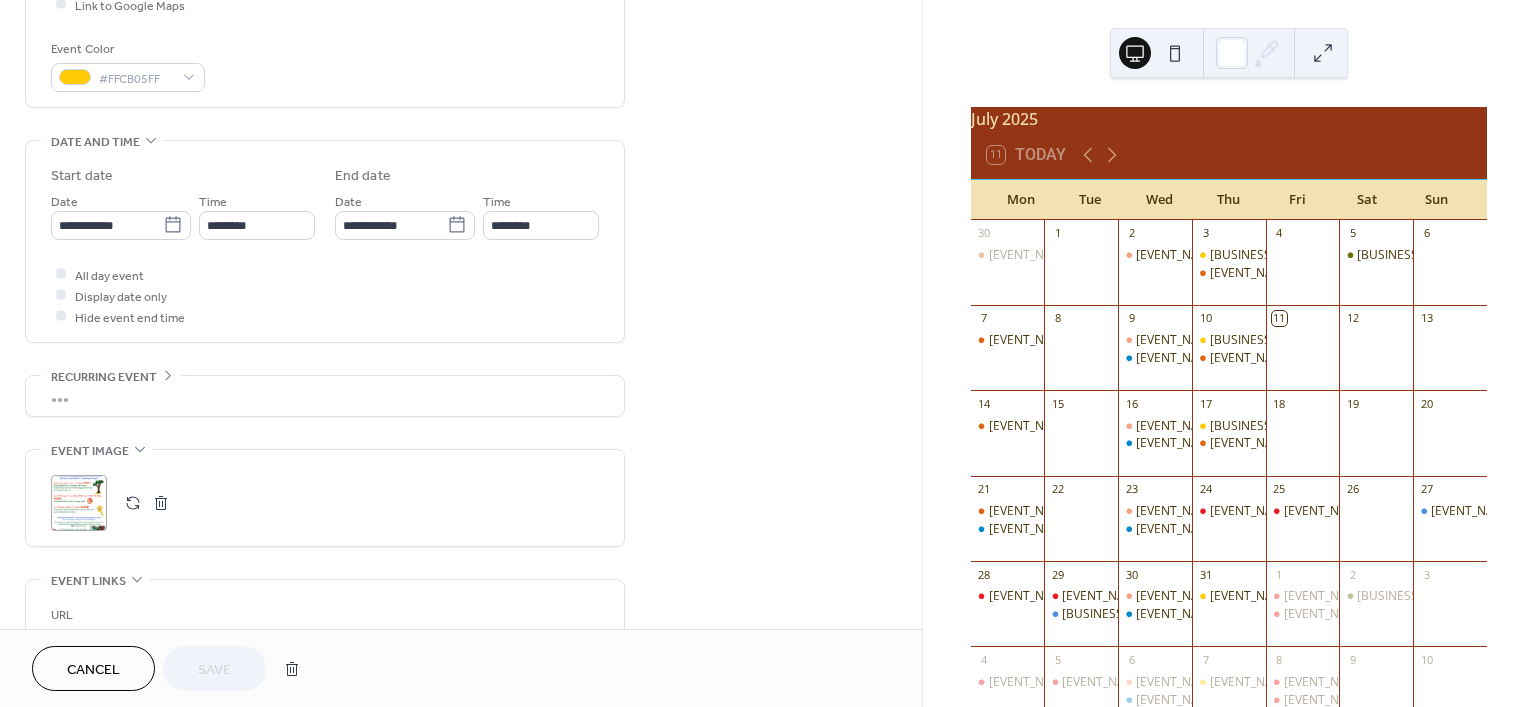 scroll, scrollTop: 511, scrollLeft: 0, axis: vertical 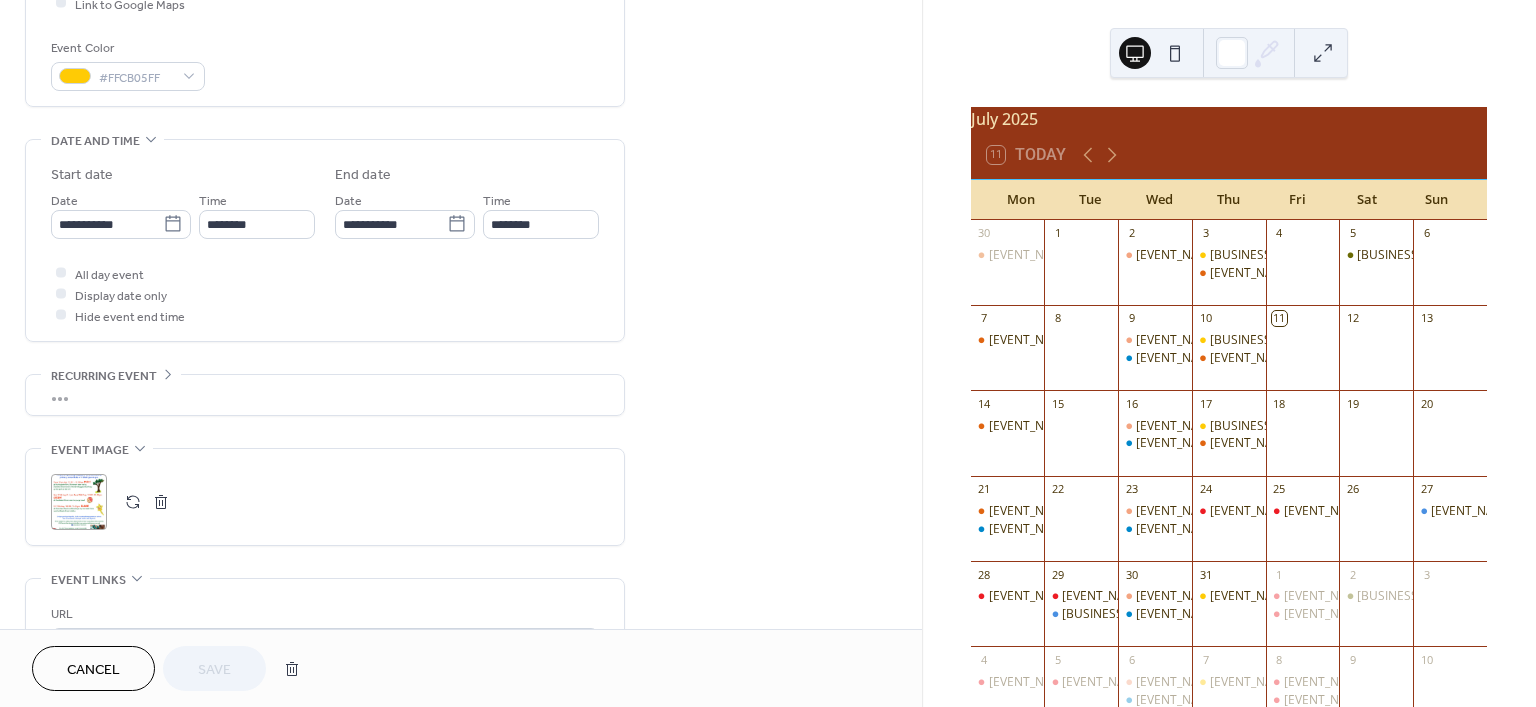 click on ";" at bounding box center [79, 502] 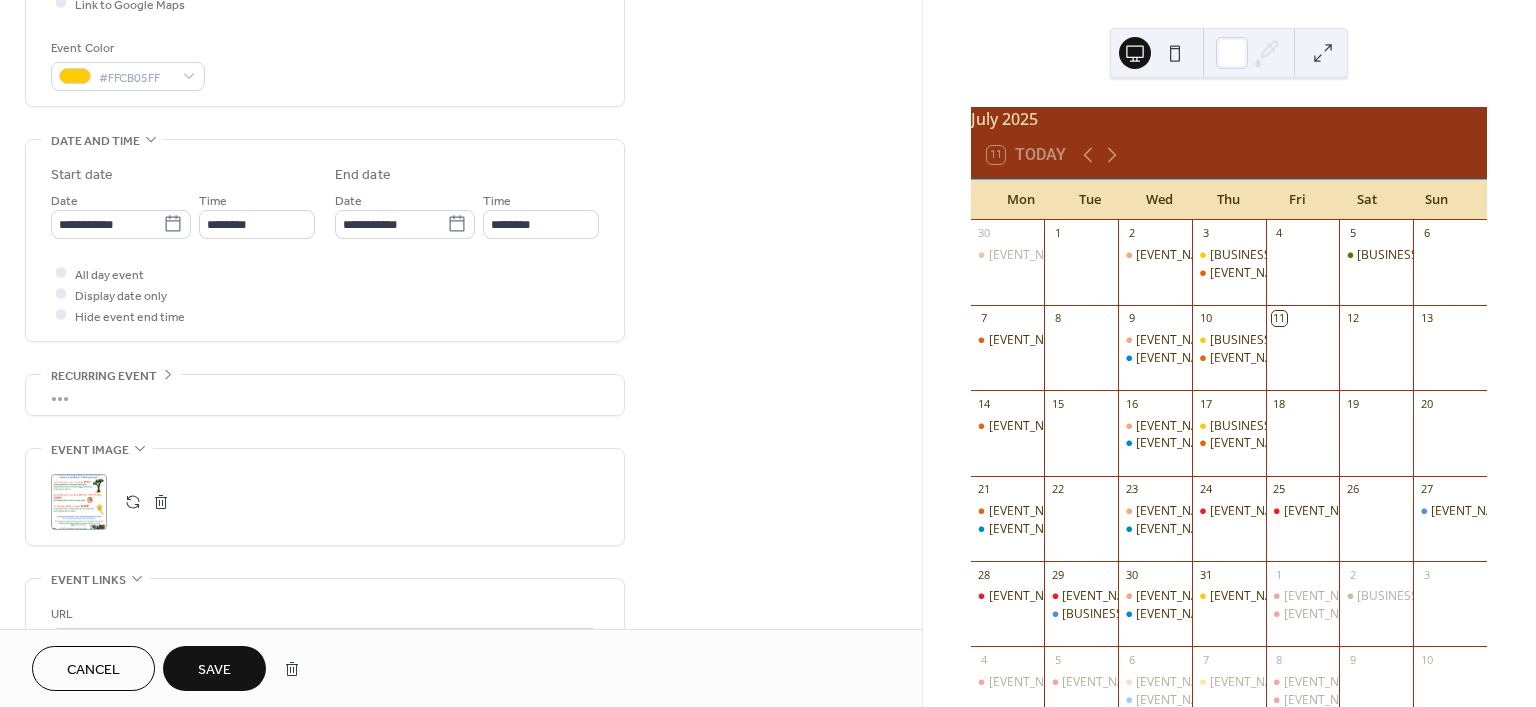 click on "Save" at bounding box center (214, 670) 